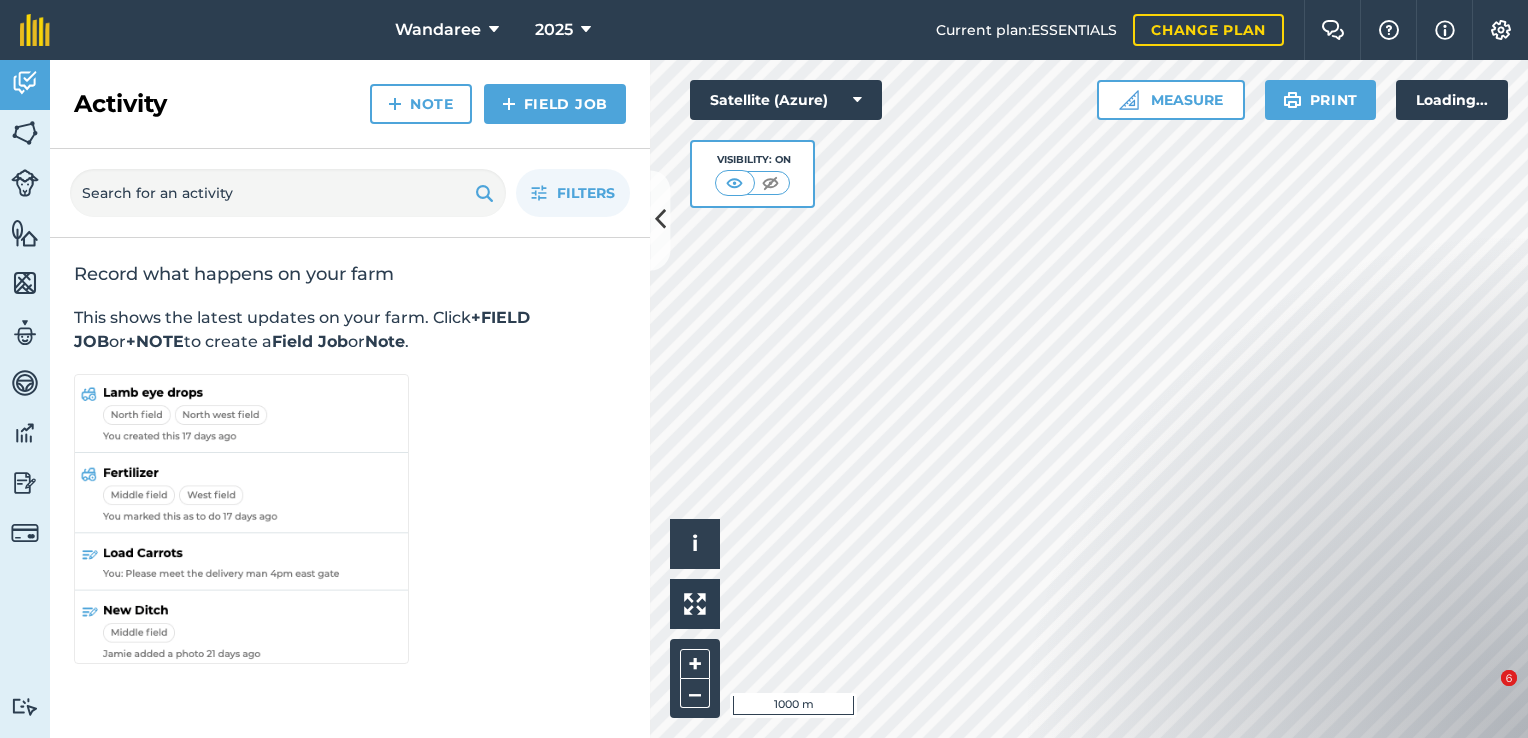scroll, scrollTop: 0, scrollLeft: 0, axis: both 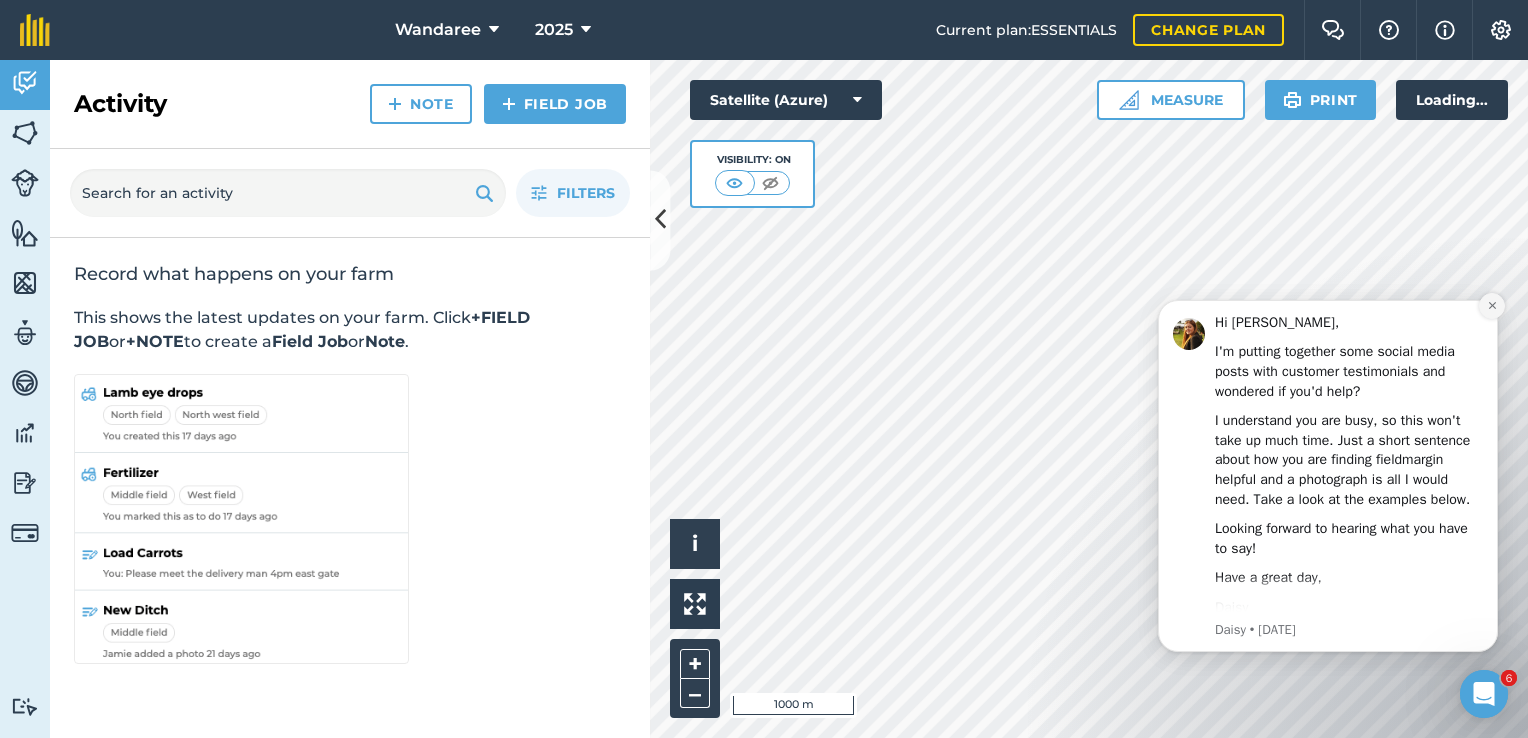 click 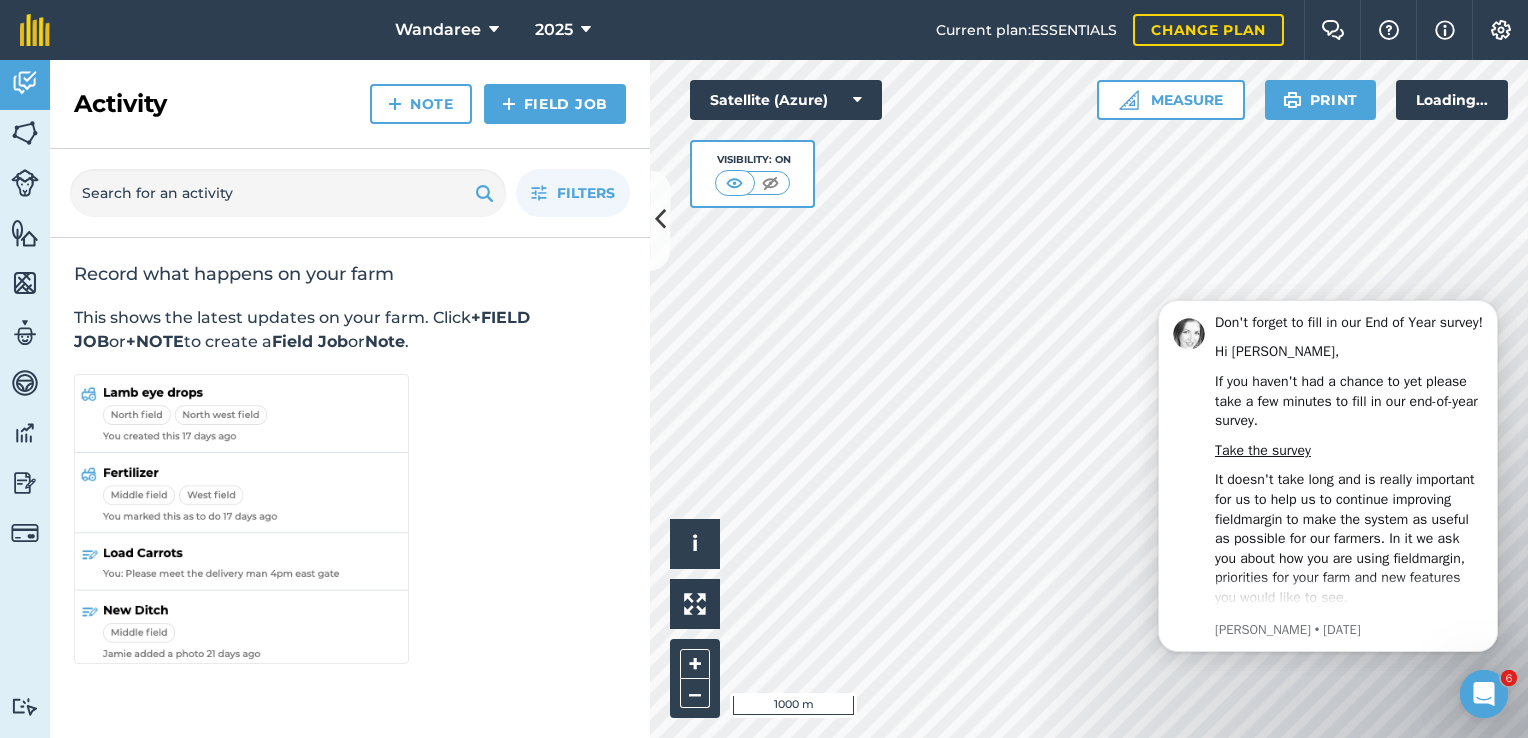 click 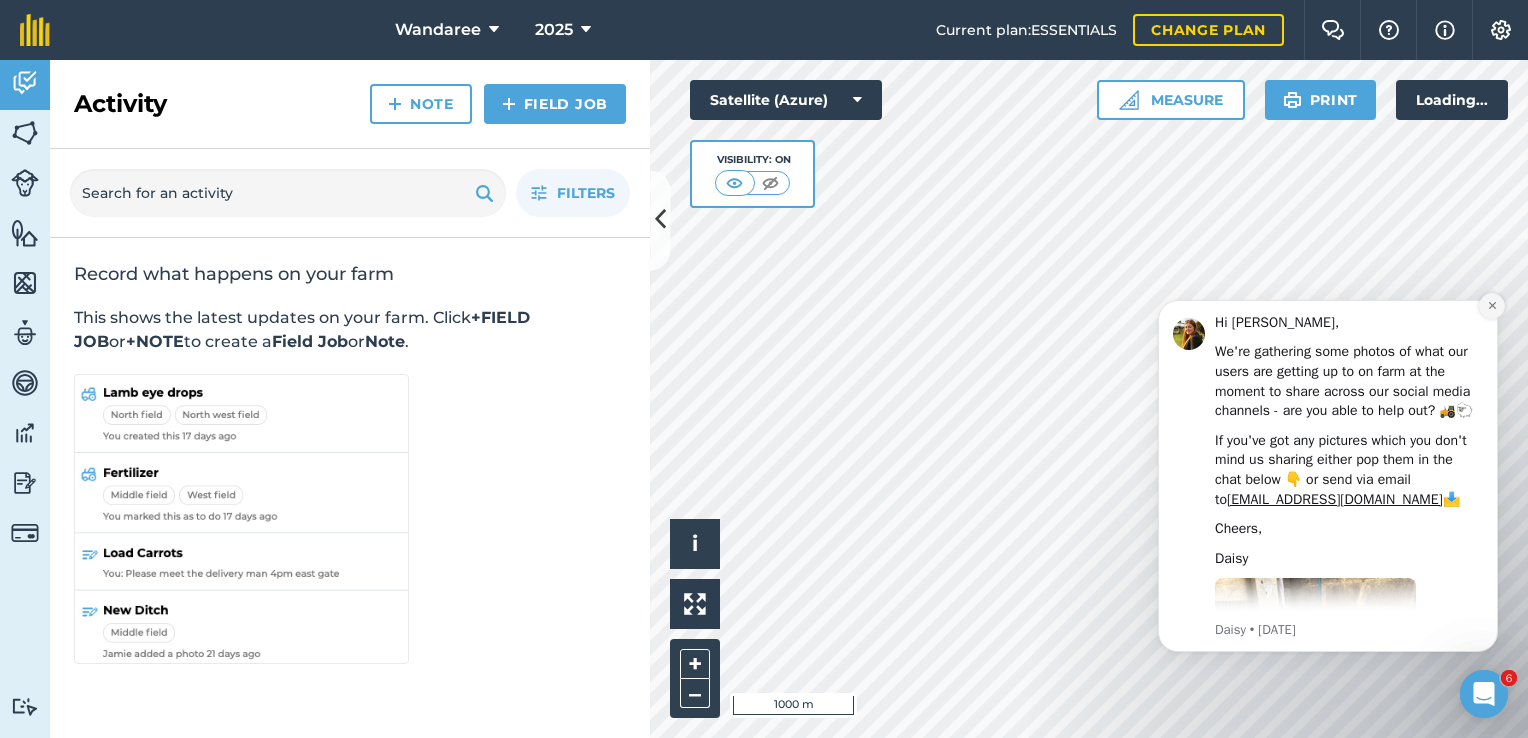 click at bounding box center (1492, 306) 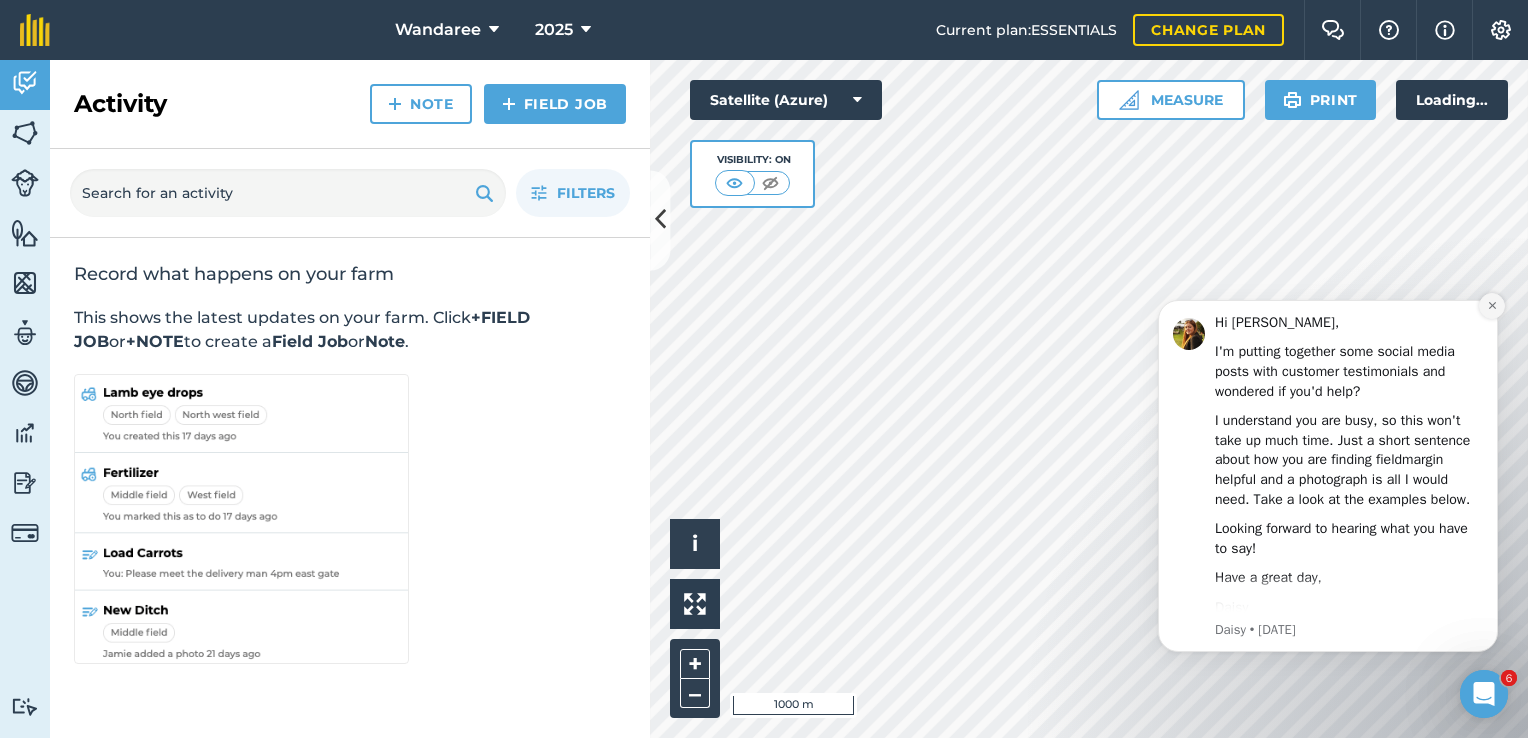 click at bounding box center [1492, 306] 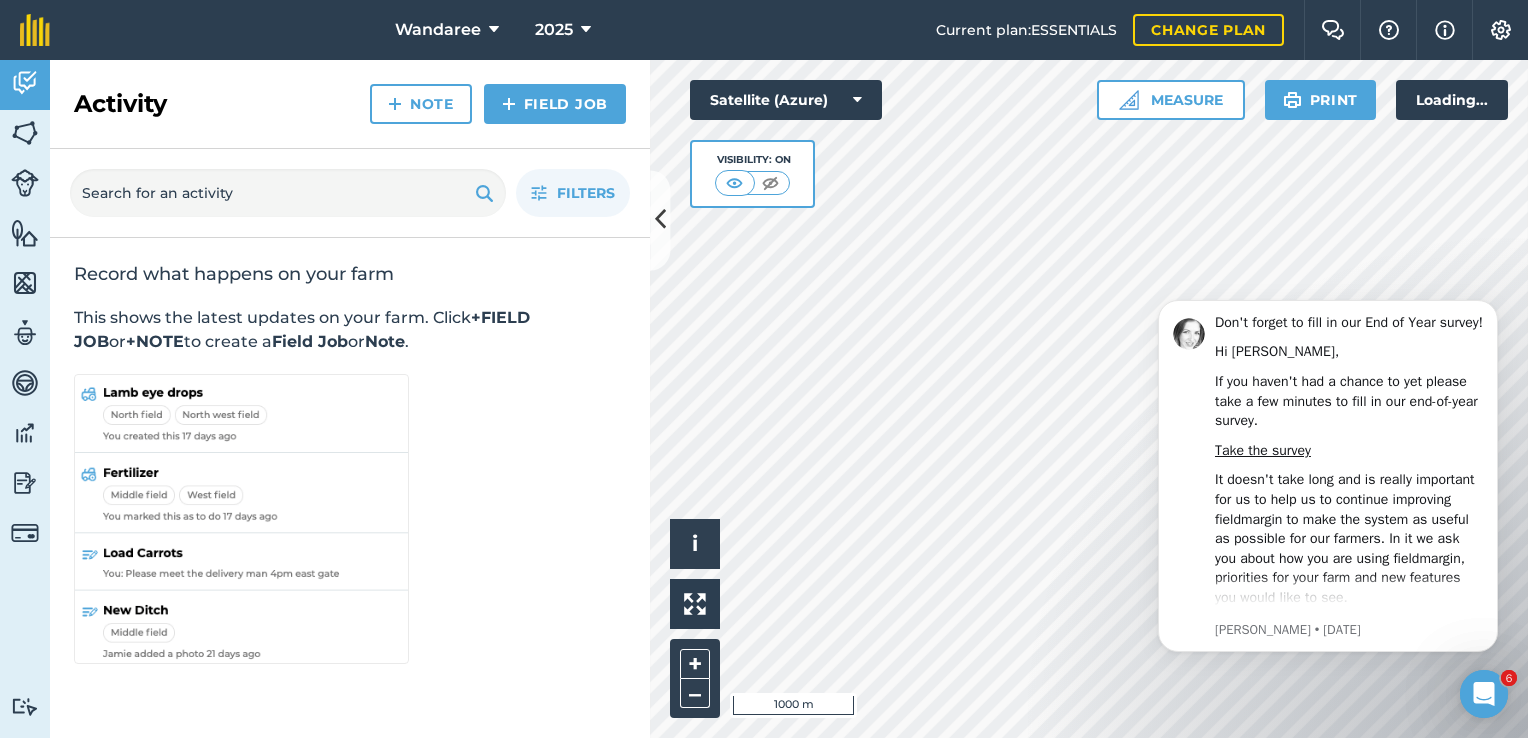 click on "Don't forget to fill in our End of Year survey!   Hi [PERSON_NAME],   If you haven't had a chance to yet please take a few minutes to fill in our end-of-year survey.    Take the survey   It doesn't take long and is really important for us to help us to continue improving fieldmargin to make the system as useful as possible for our farmers. In it we ask you about how you are using fieldmargin, priorities for your farm and new features you would like to see.   Plus, as a little bonus everyone who completes the survey is being entered into a draw to win £25 of fieldmargin credit.   Thanks in advance, [PERSON_NAME] [PERSON_NAME] • [DATE]" at bounding box center (1328, 477) 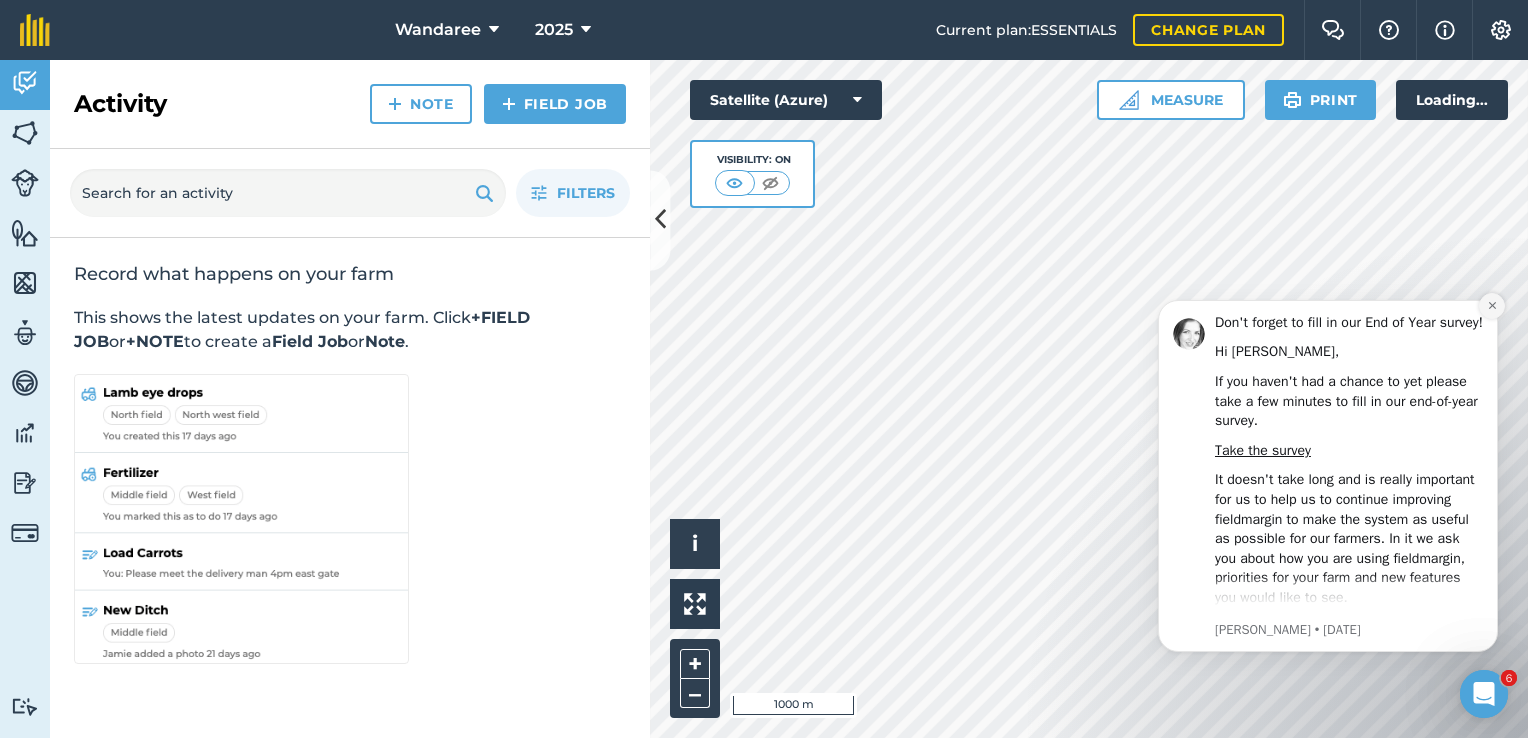 click 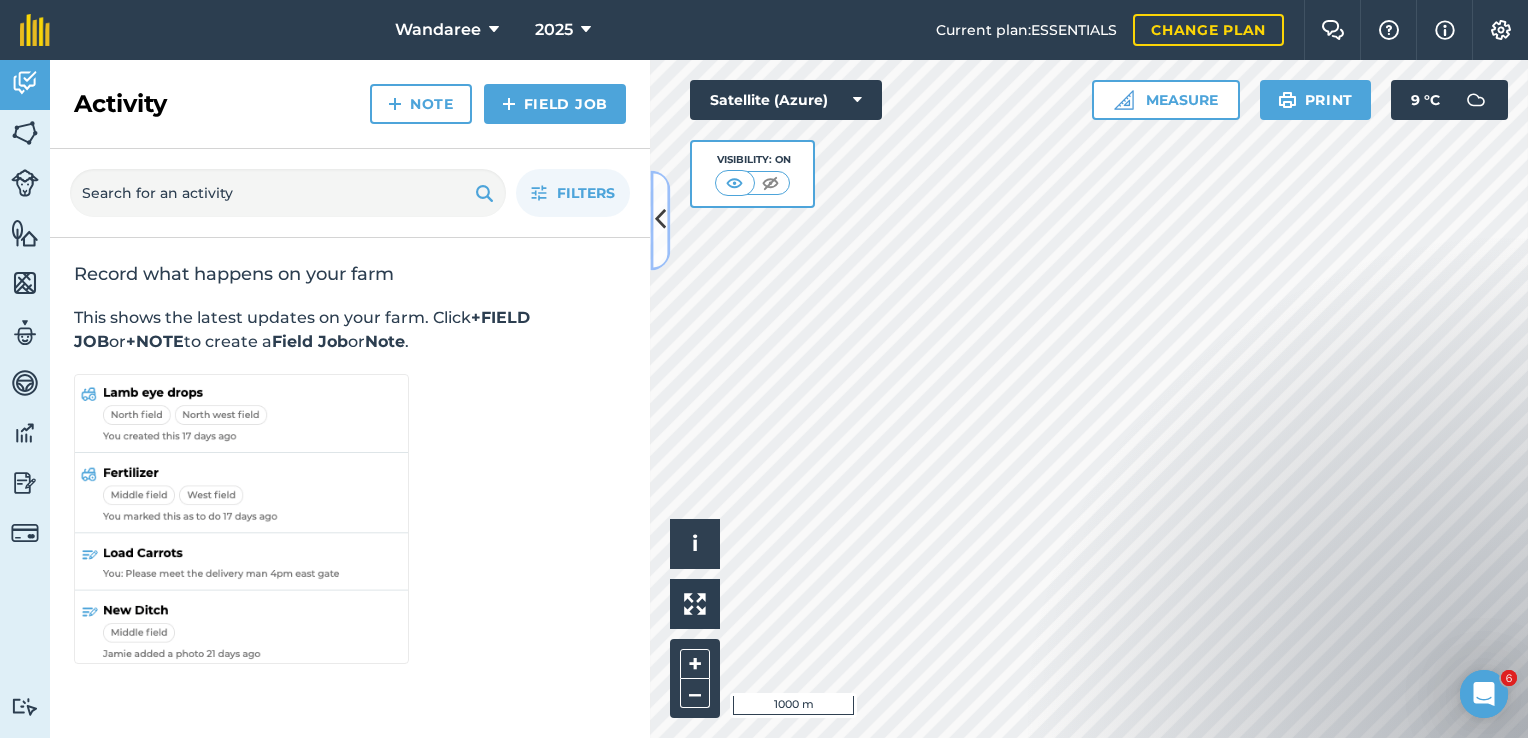 click at bounding box center (660, 220) 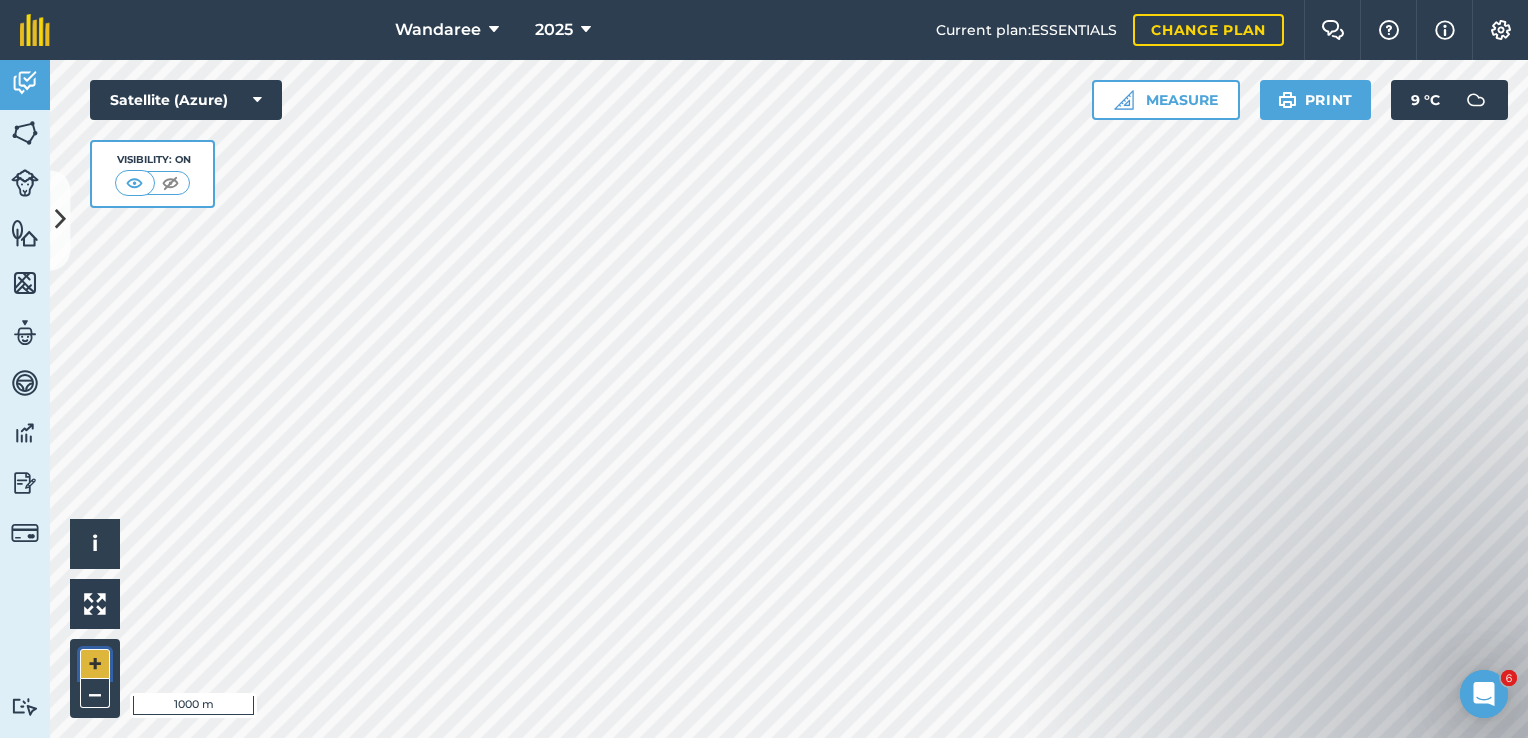click on "+" at bounding box center [95, 664] 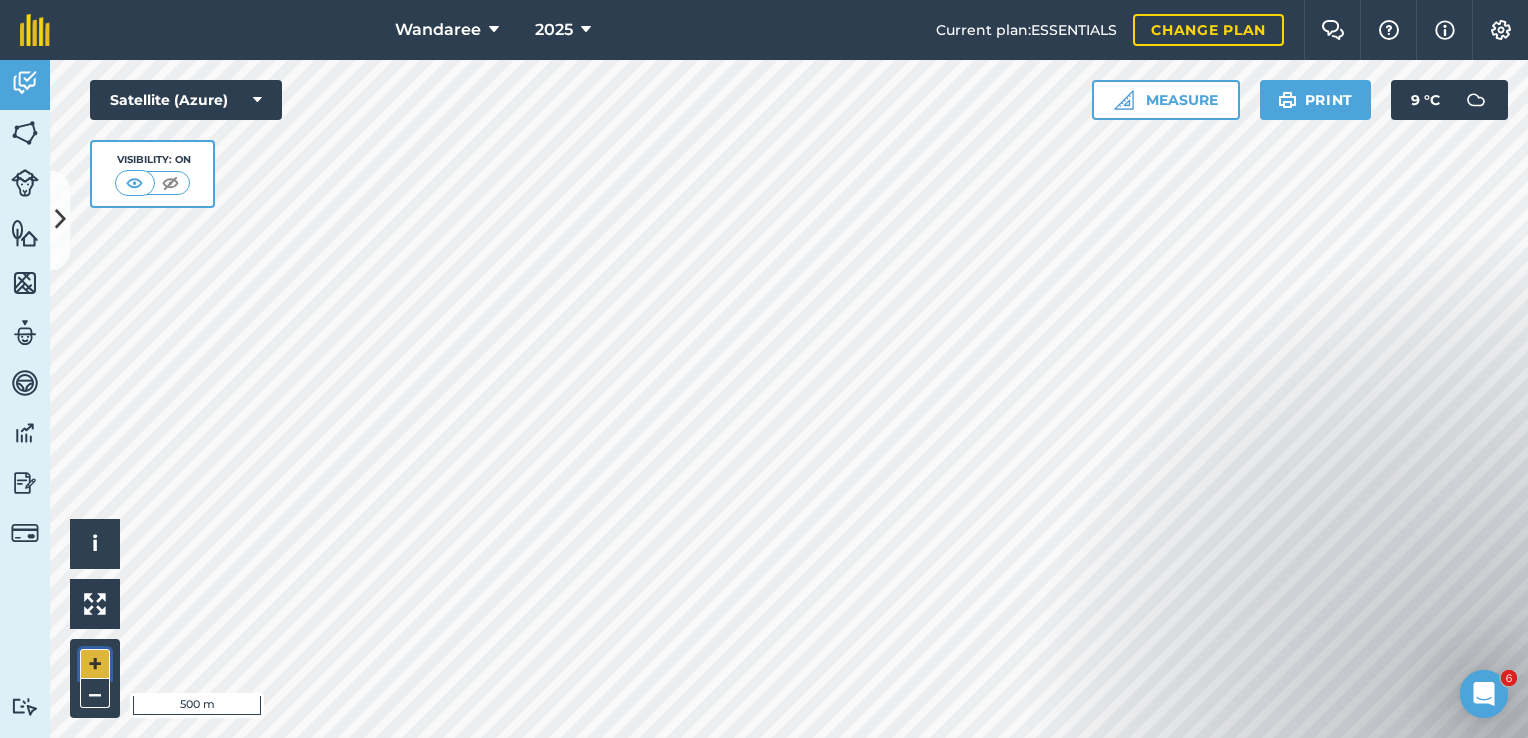 click on "+" at bounding box center [95, 664] 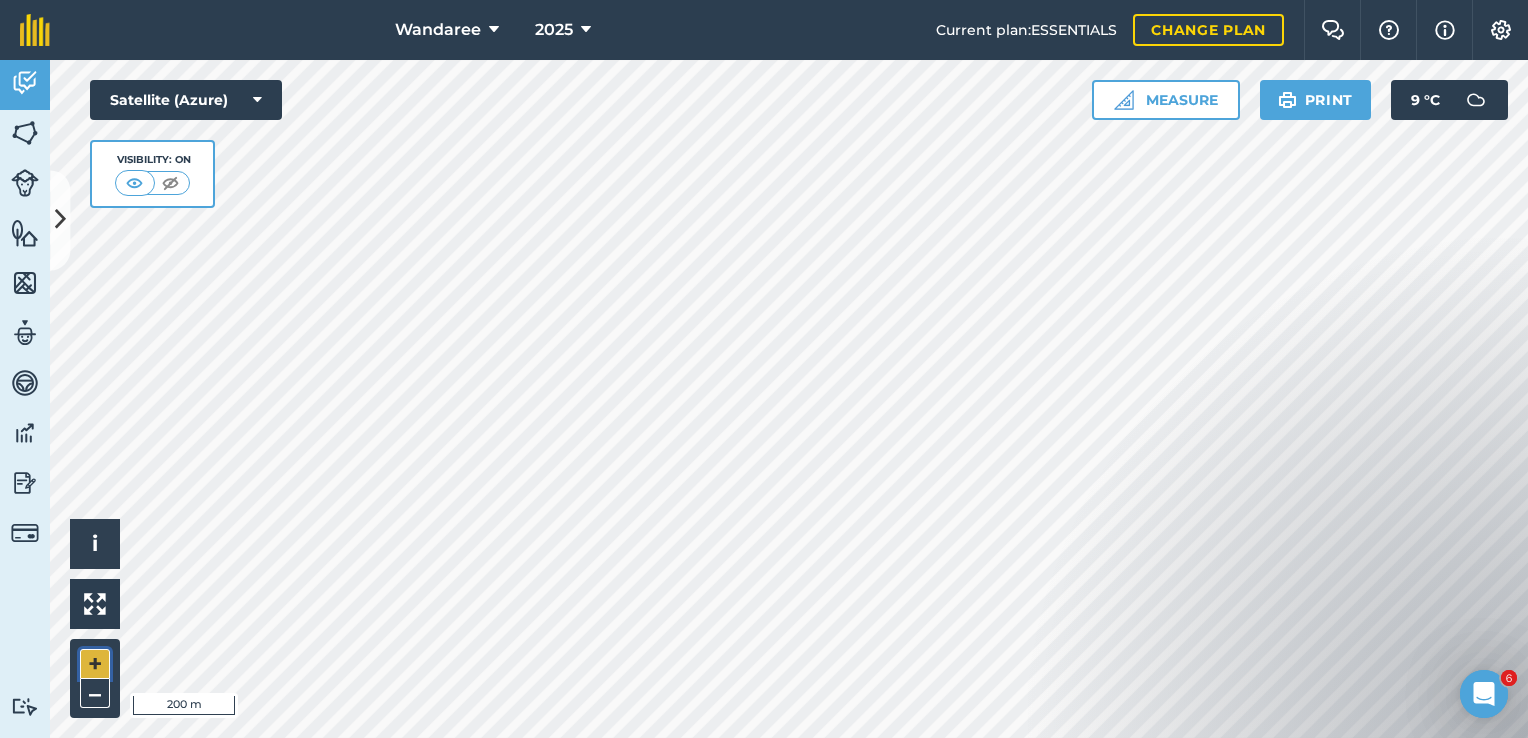 click on "+" at bounding box center [95, 664] 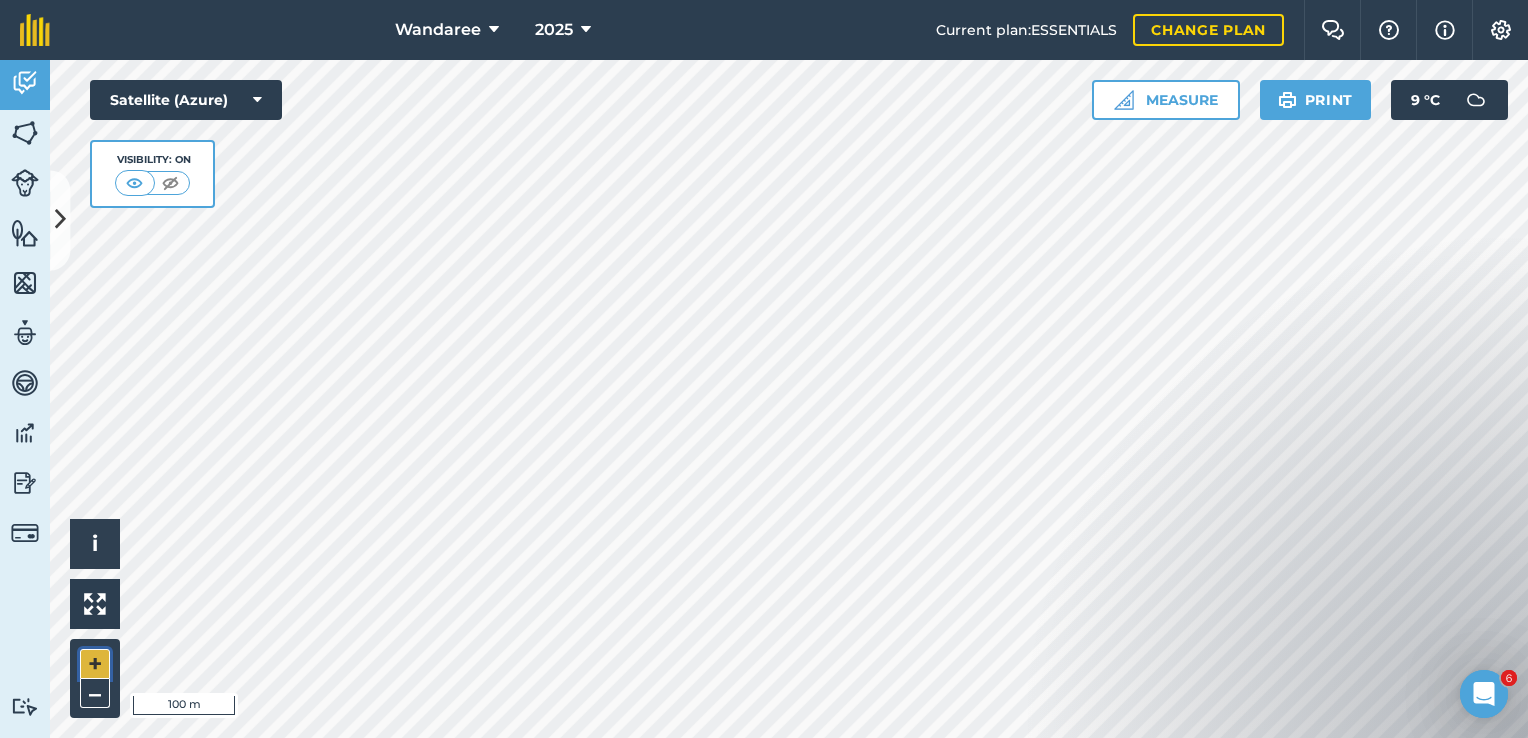 click on "+" at bounding box center [95, 664] 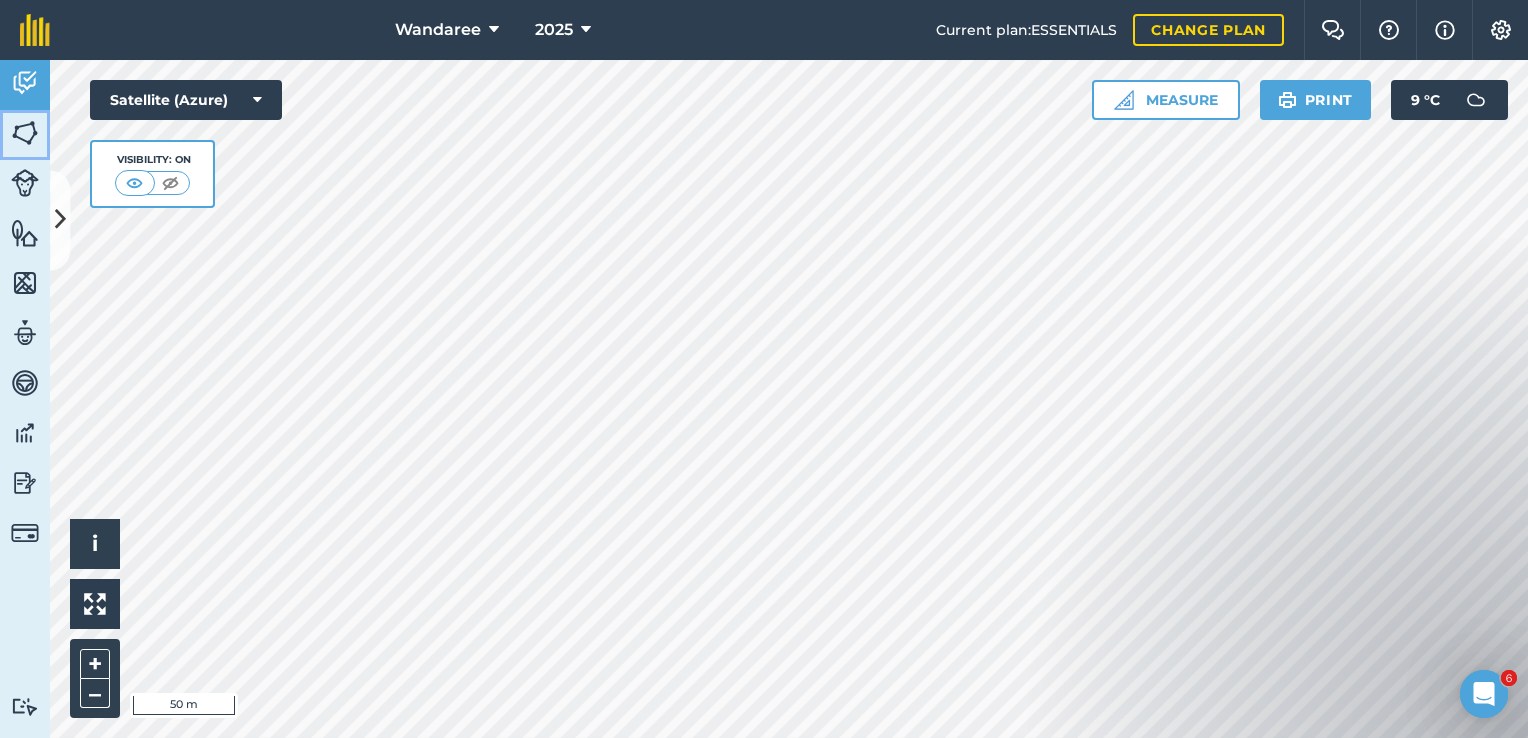 click at bounding box center (25, 133) 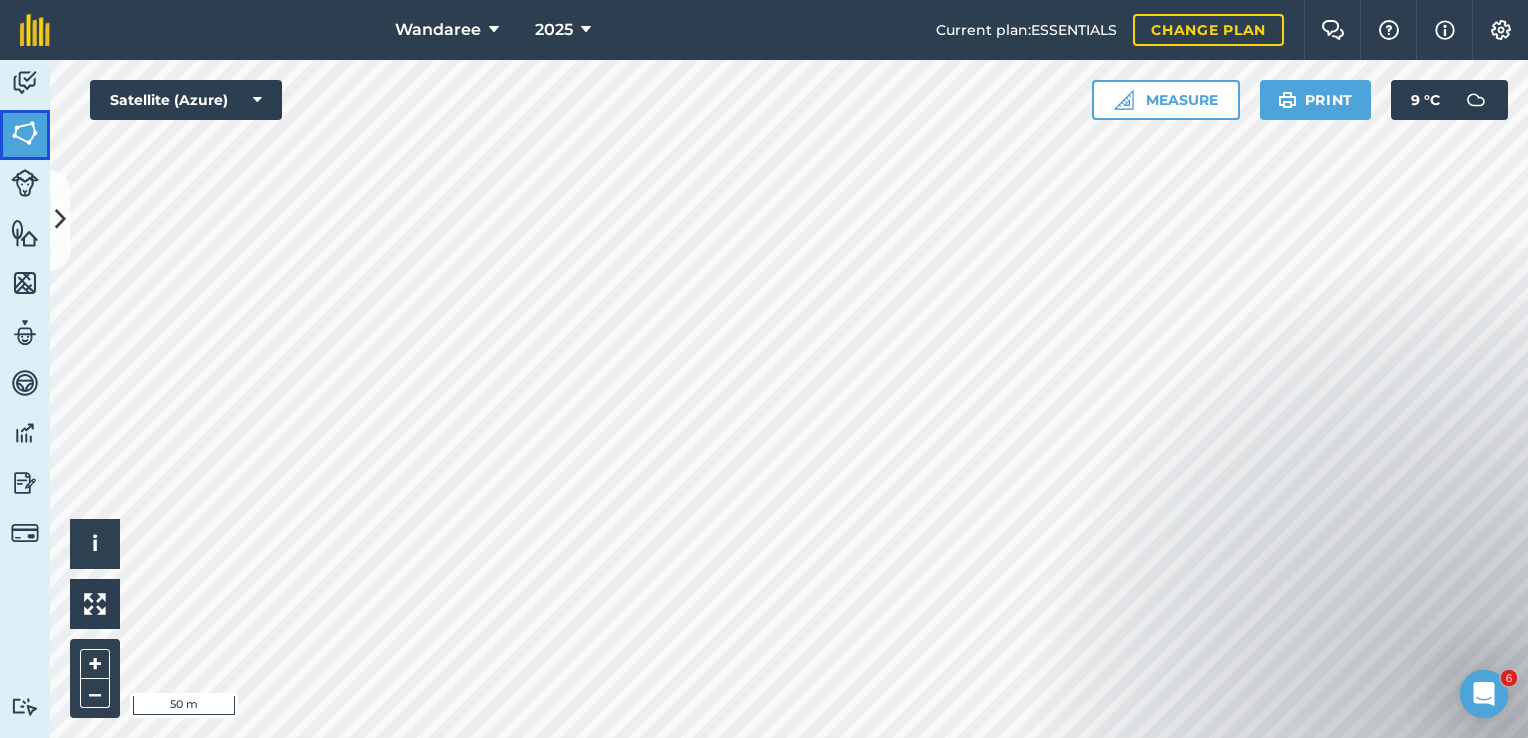 click on "Fields" at bounding box center [25, 135] 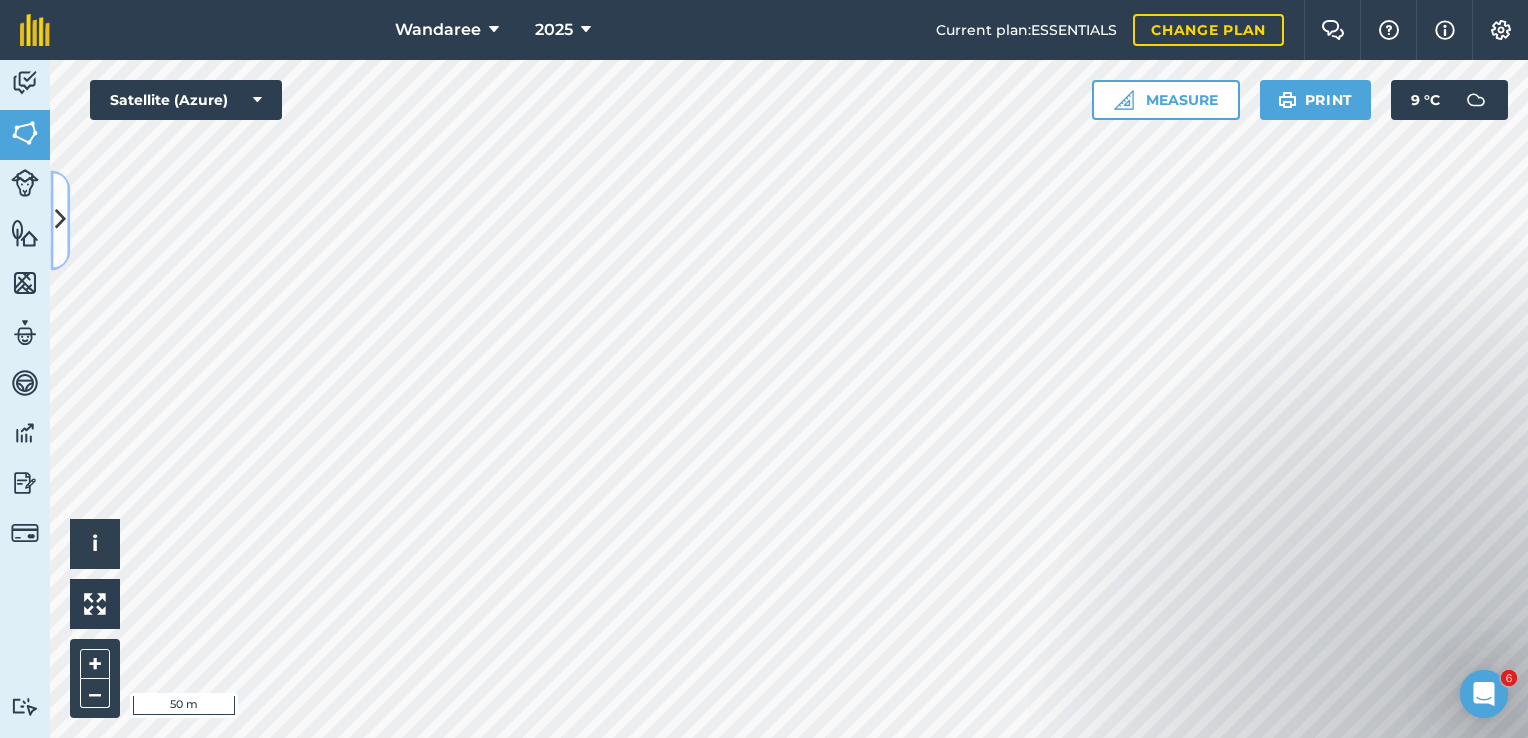 click at bounding box center [60, 220] 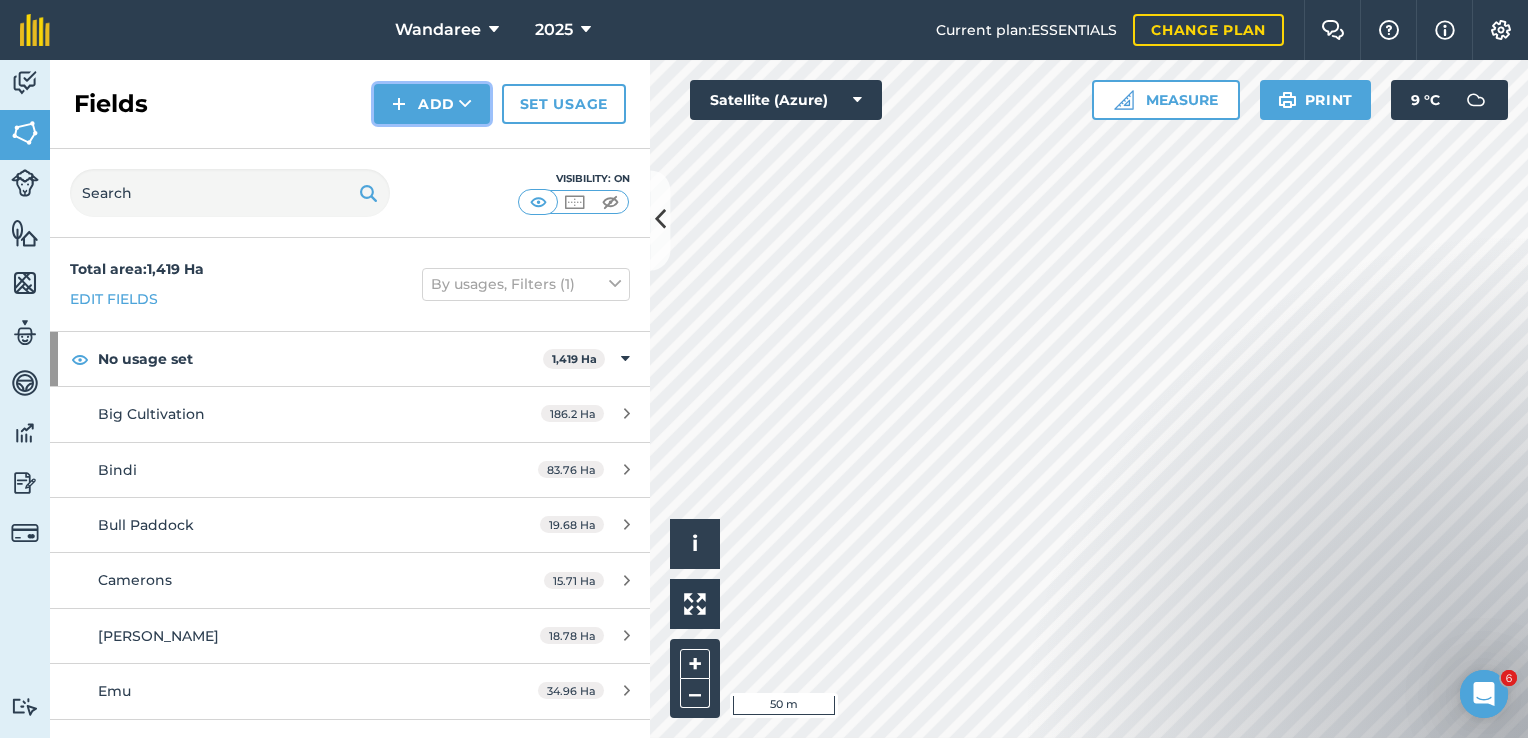 click on "Add" at bounding box center [432, 104] 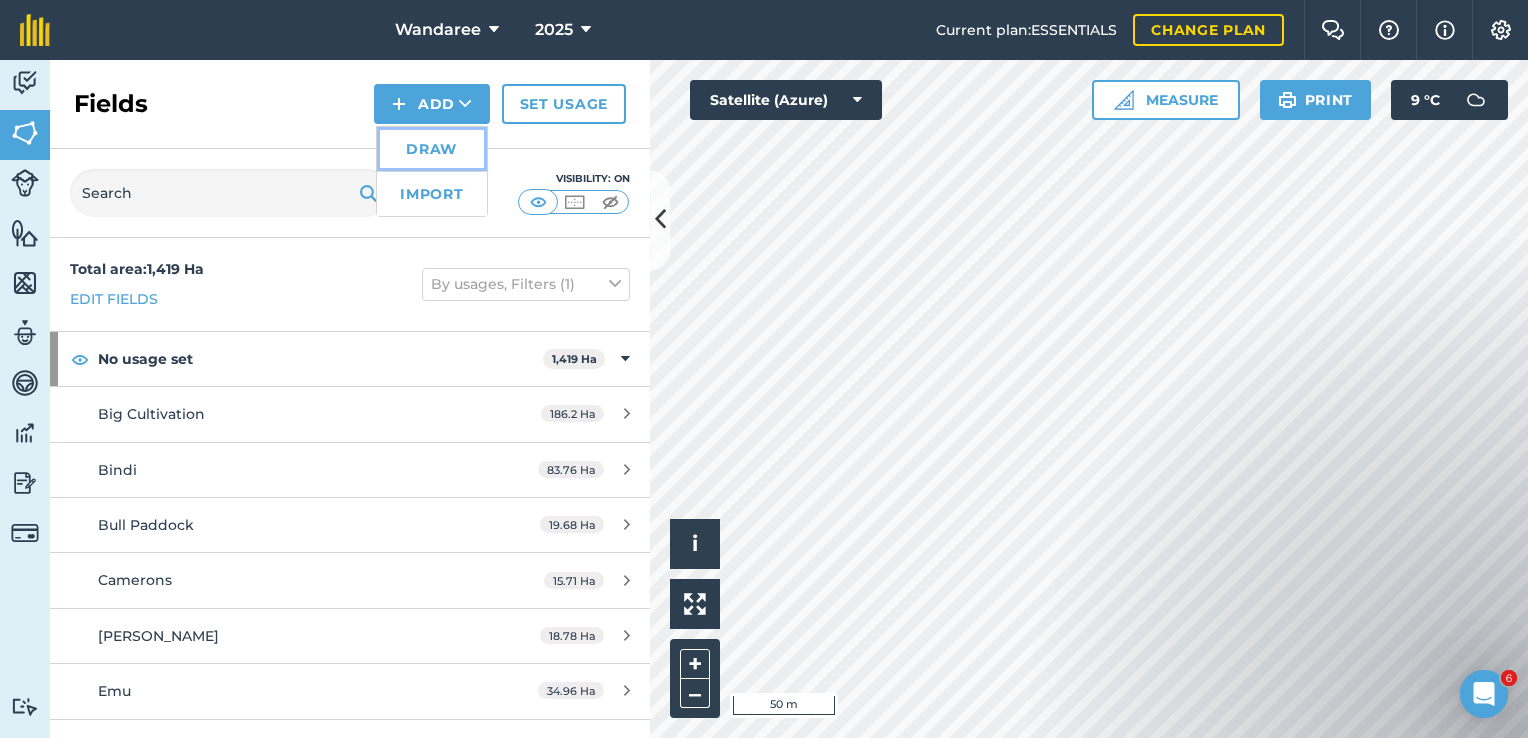 click on "Draw" at bounding box center [432, 149] 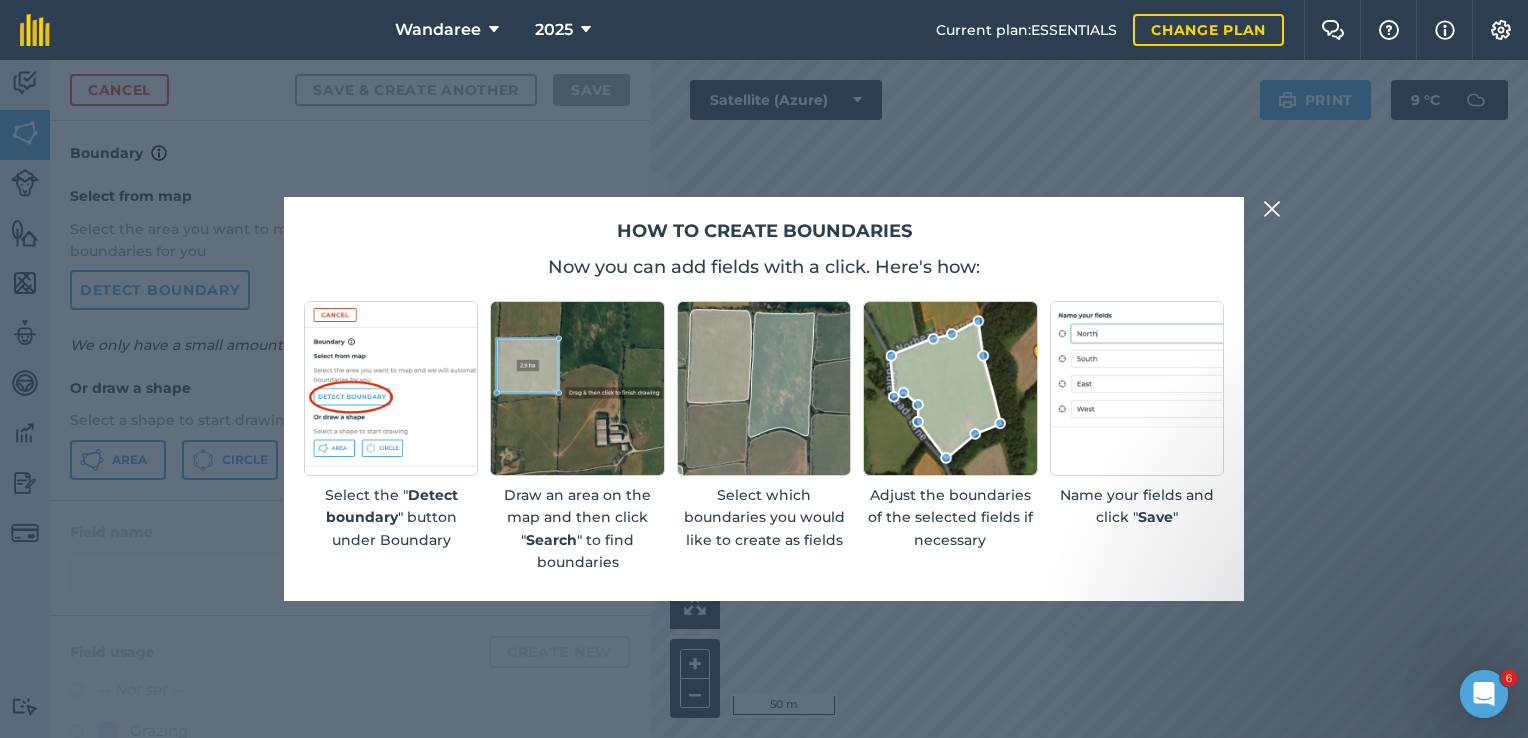 click at bounding box center [1272, 209] 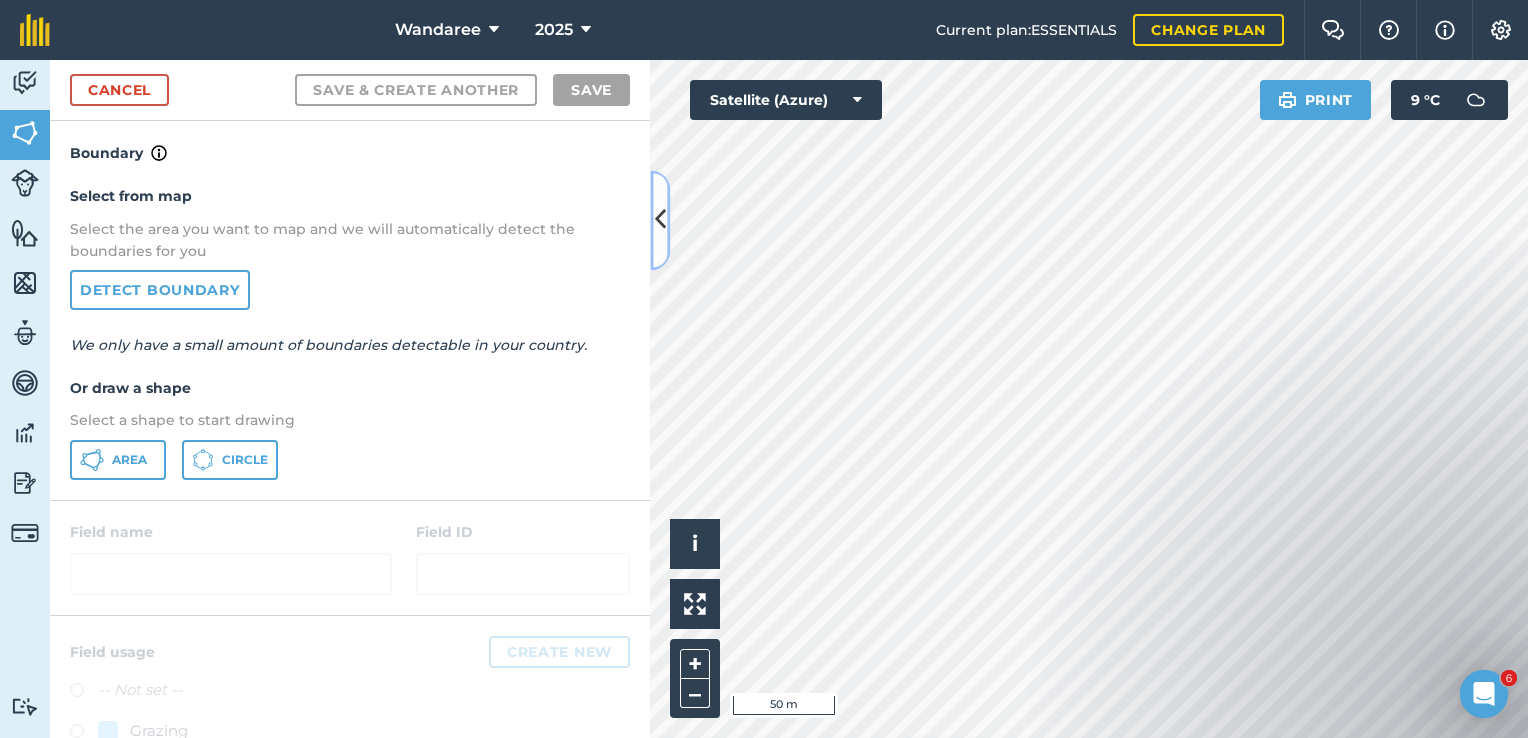 click at bounding box center [660, 220] 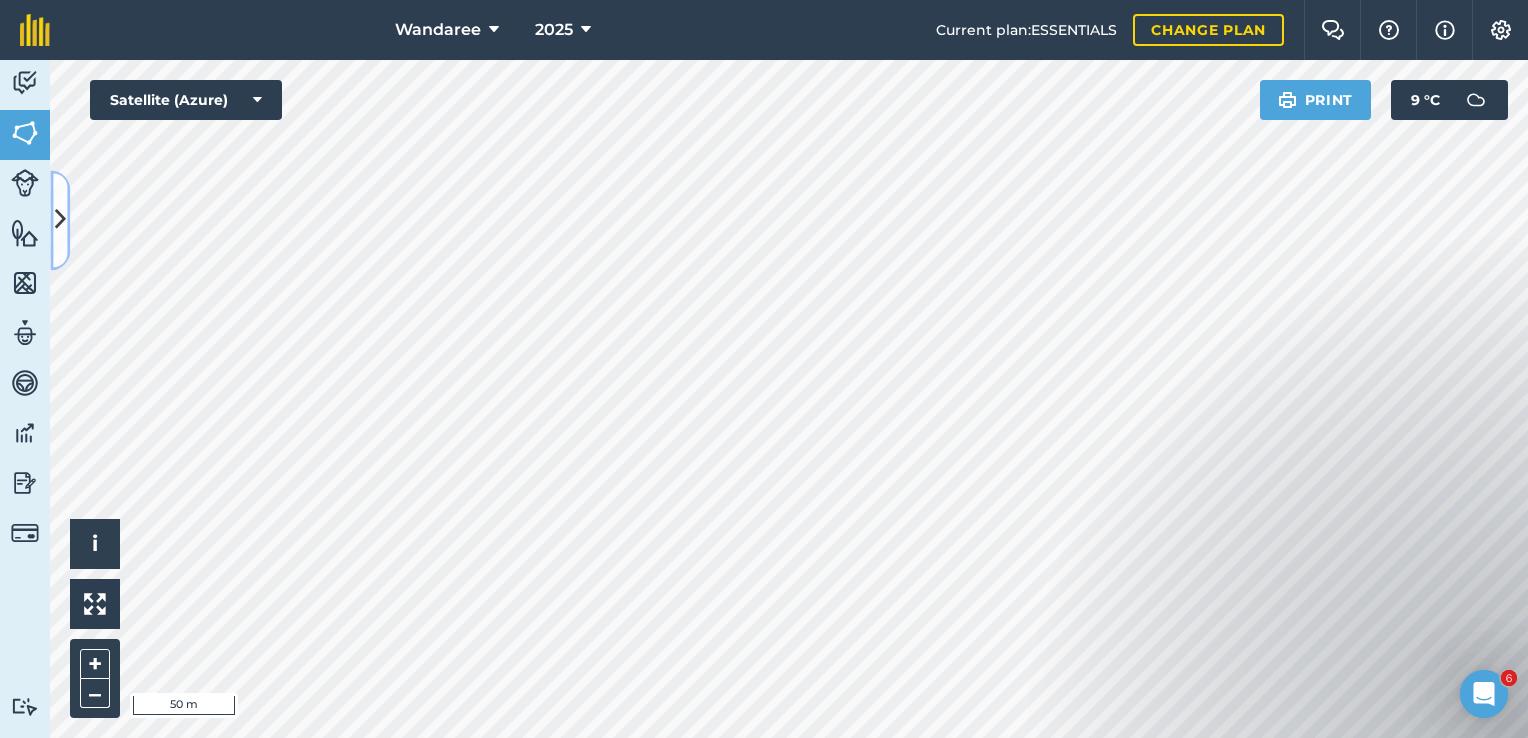 click at bounding box center (60, 220) 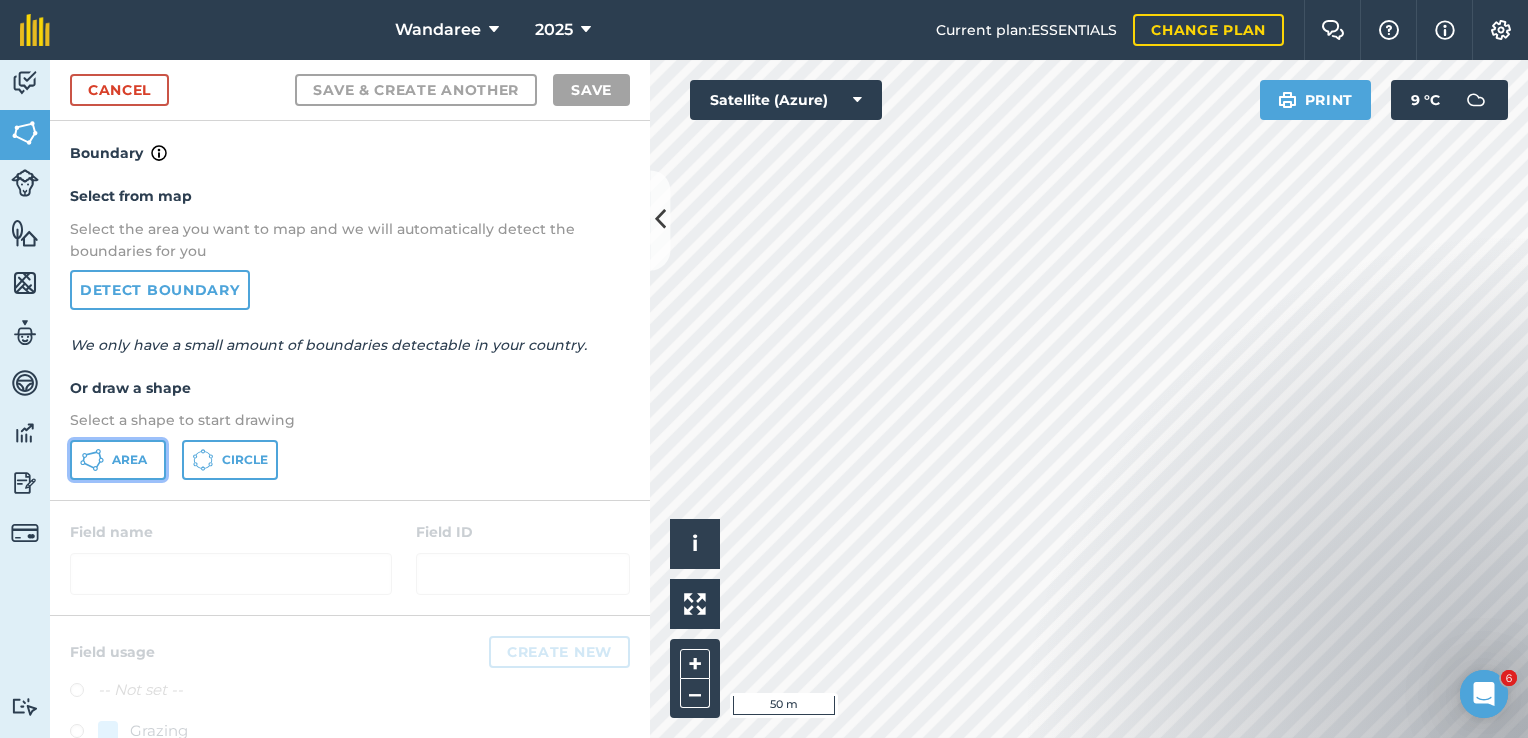 click on "Area" at bounding box center (129, 460) 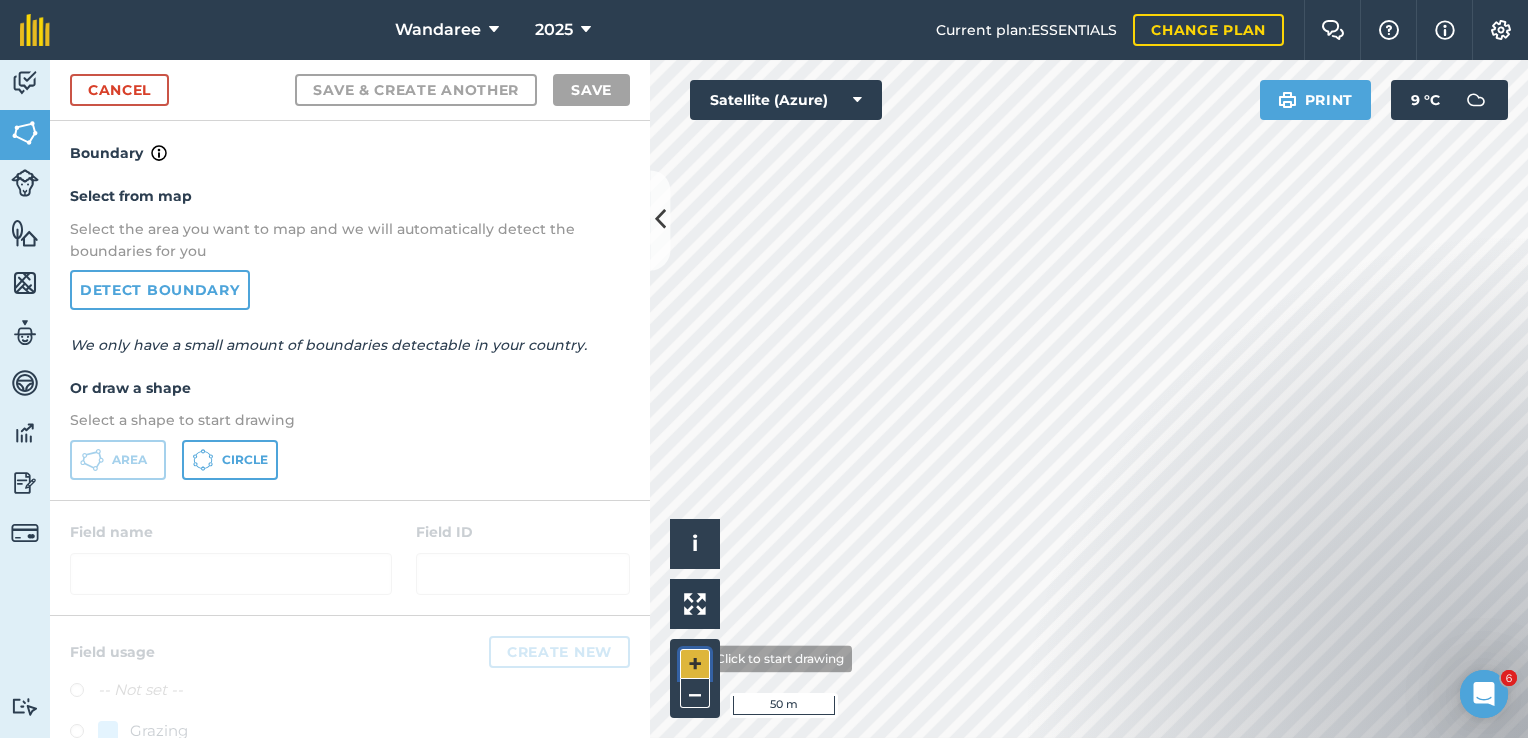 click on "+" at bounding box center [695, 664] 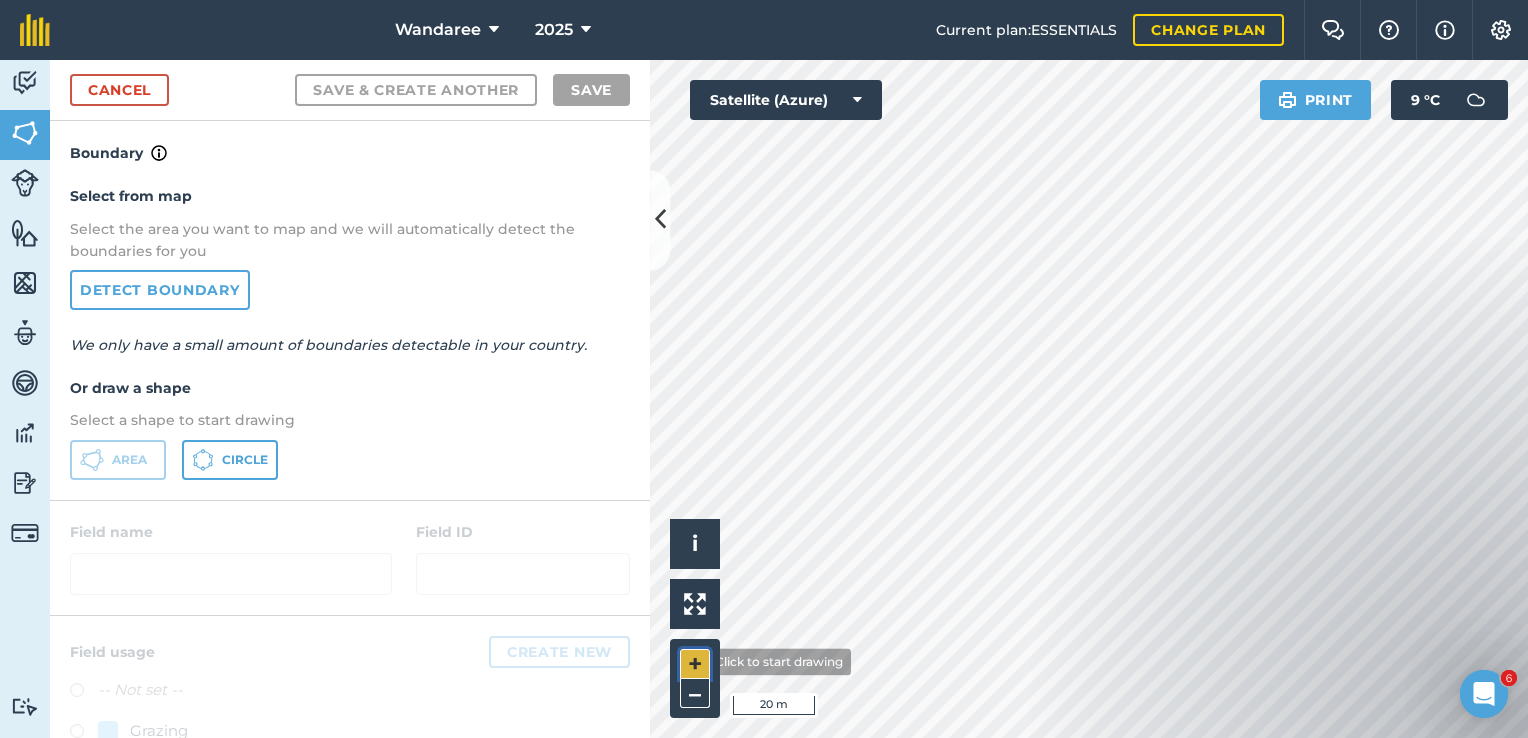 click on "+" at bounding box center [695, 664] 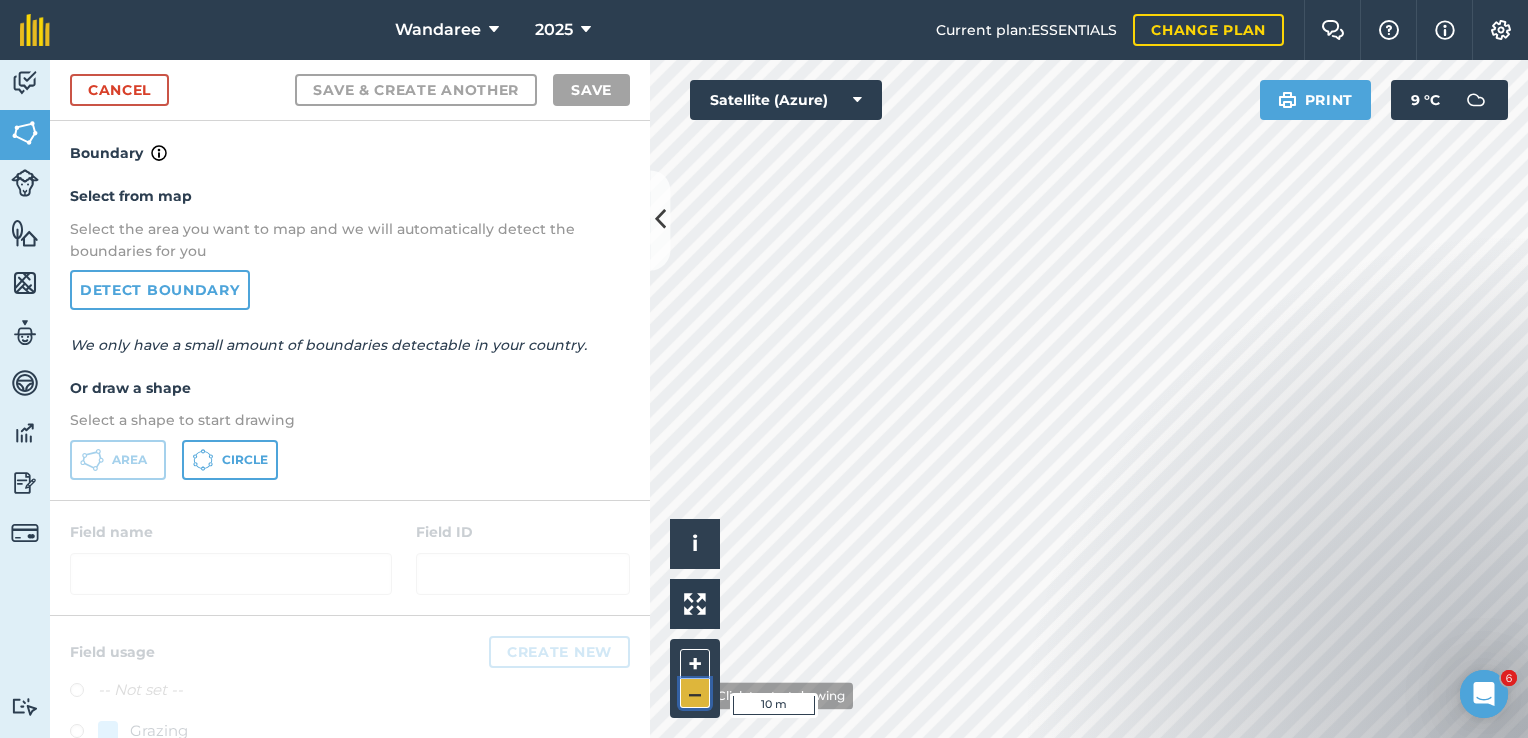 click on "–" at bounding box center (695, 693) 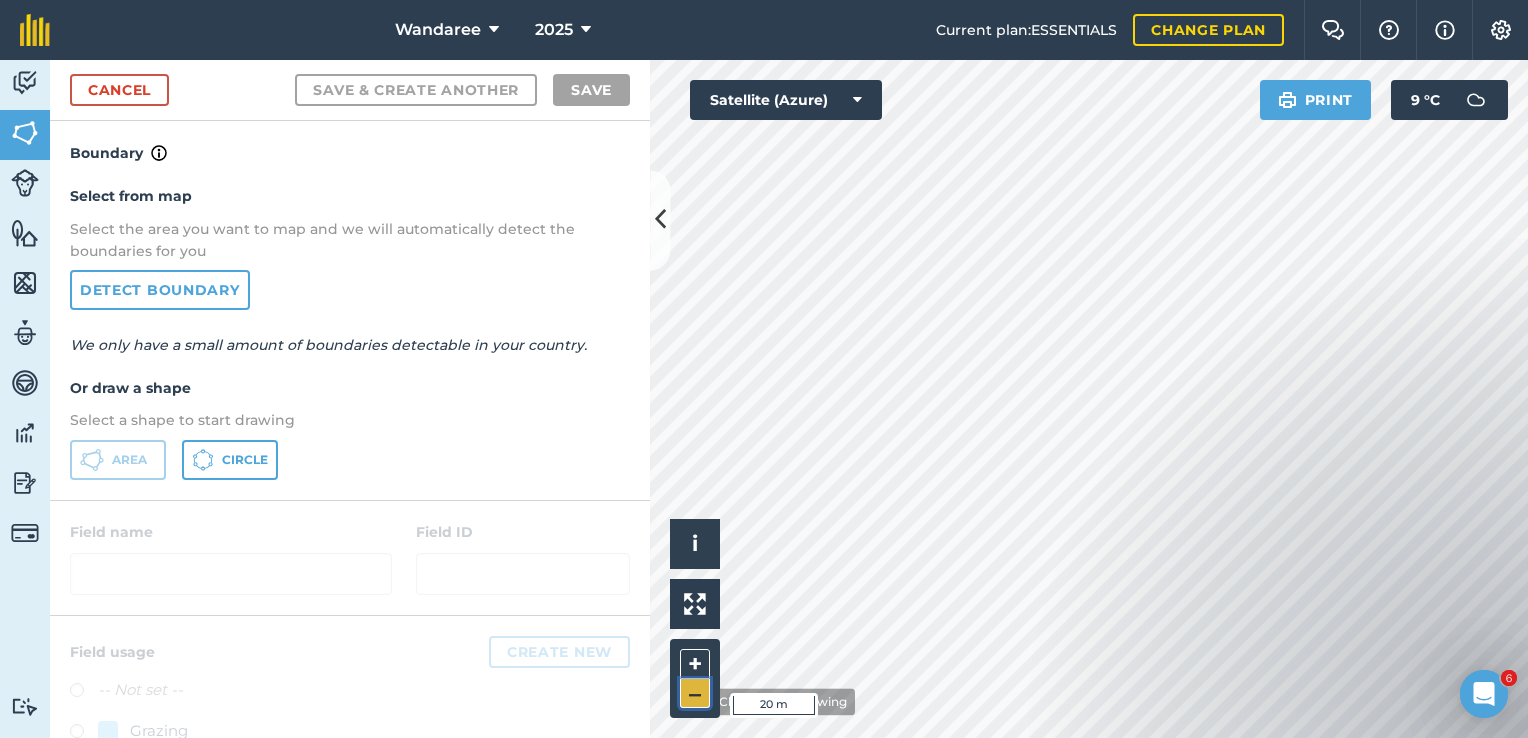 click on "–" at bounding box center [695, 693] 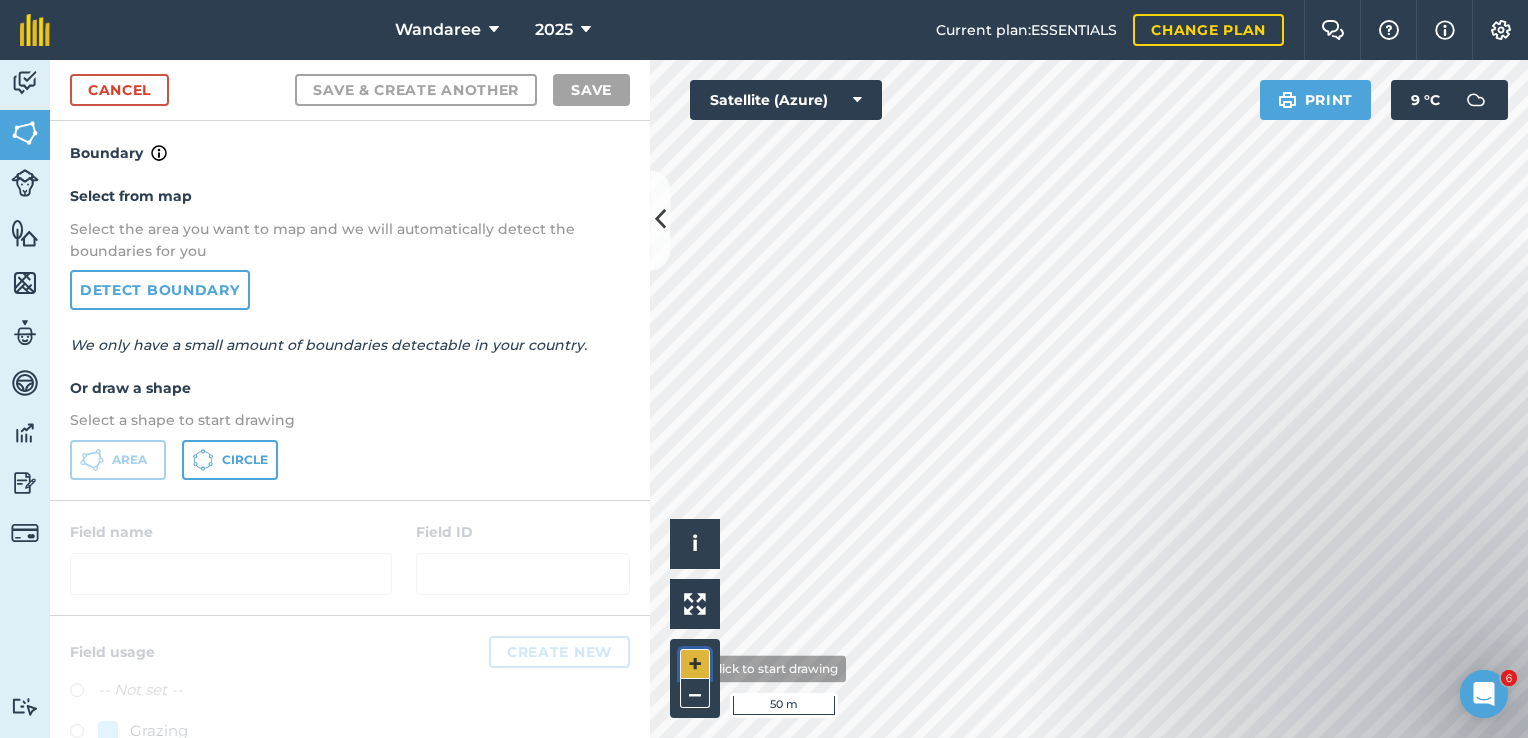 click on "+" at bounding box center (695, 664) 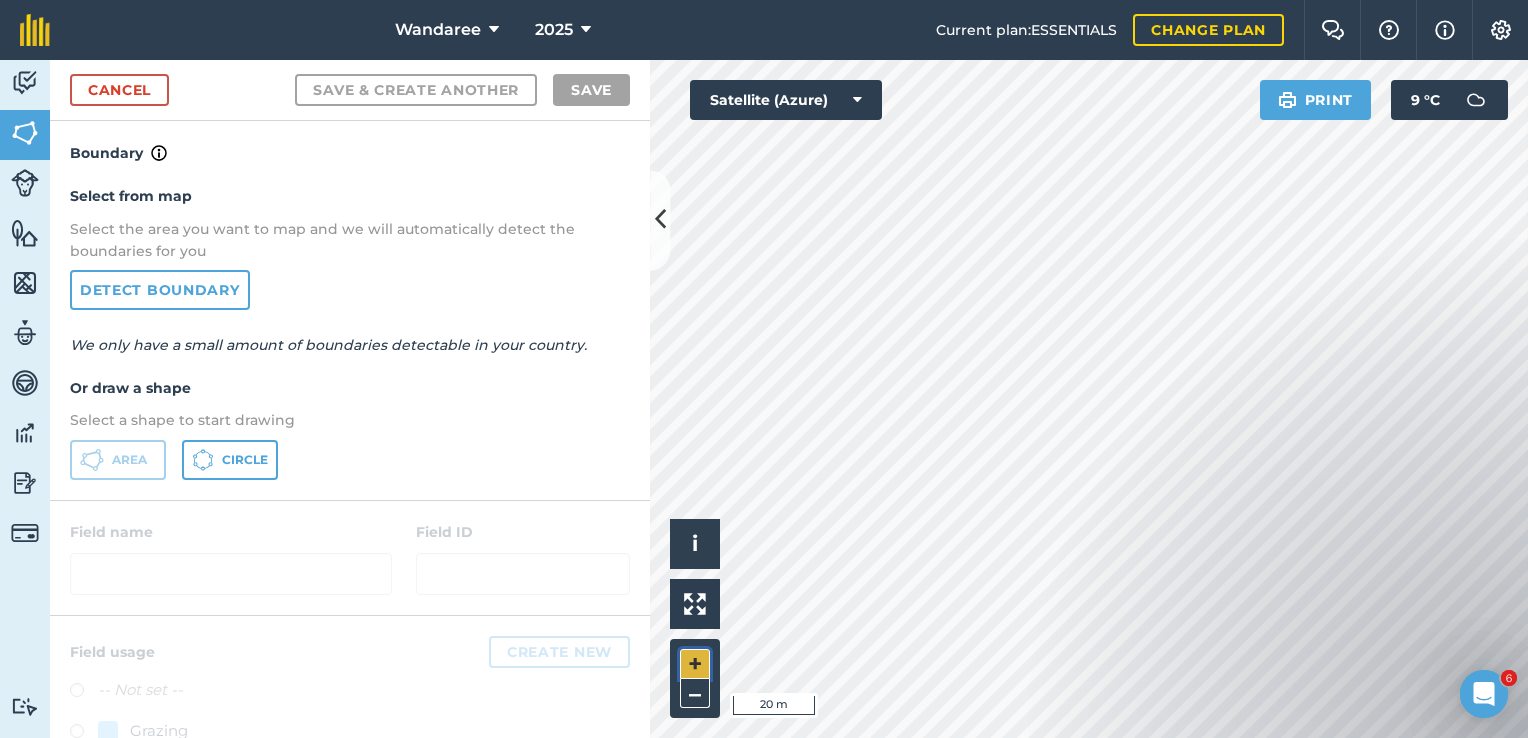 click on "+" at bounding box center (695, 664) 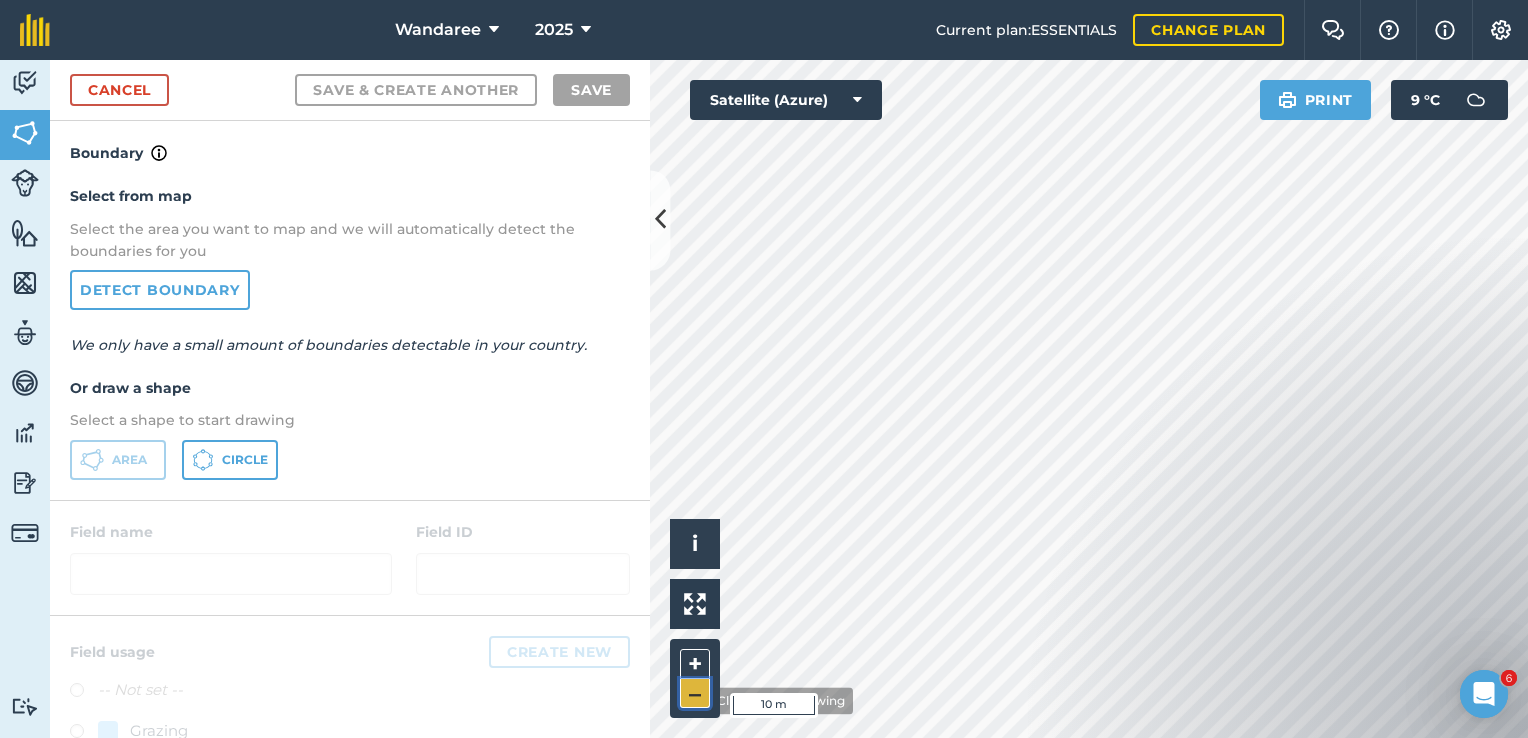 click on "–" at bounding box center [695, 693] 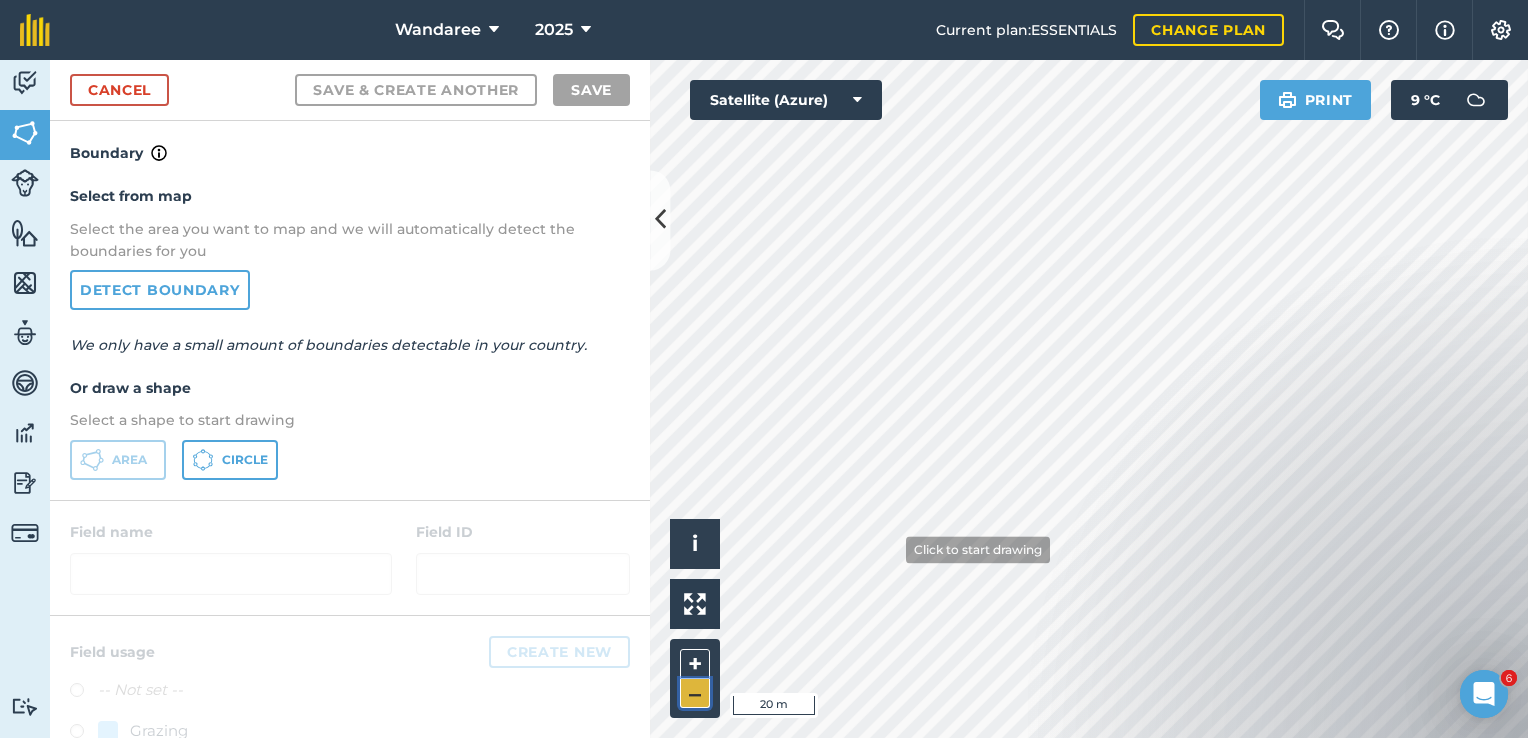 click on "–" at bounding box center (695, 693) 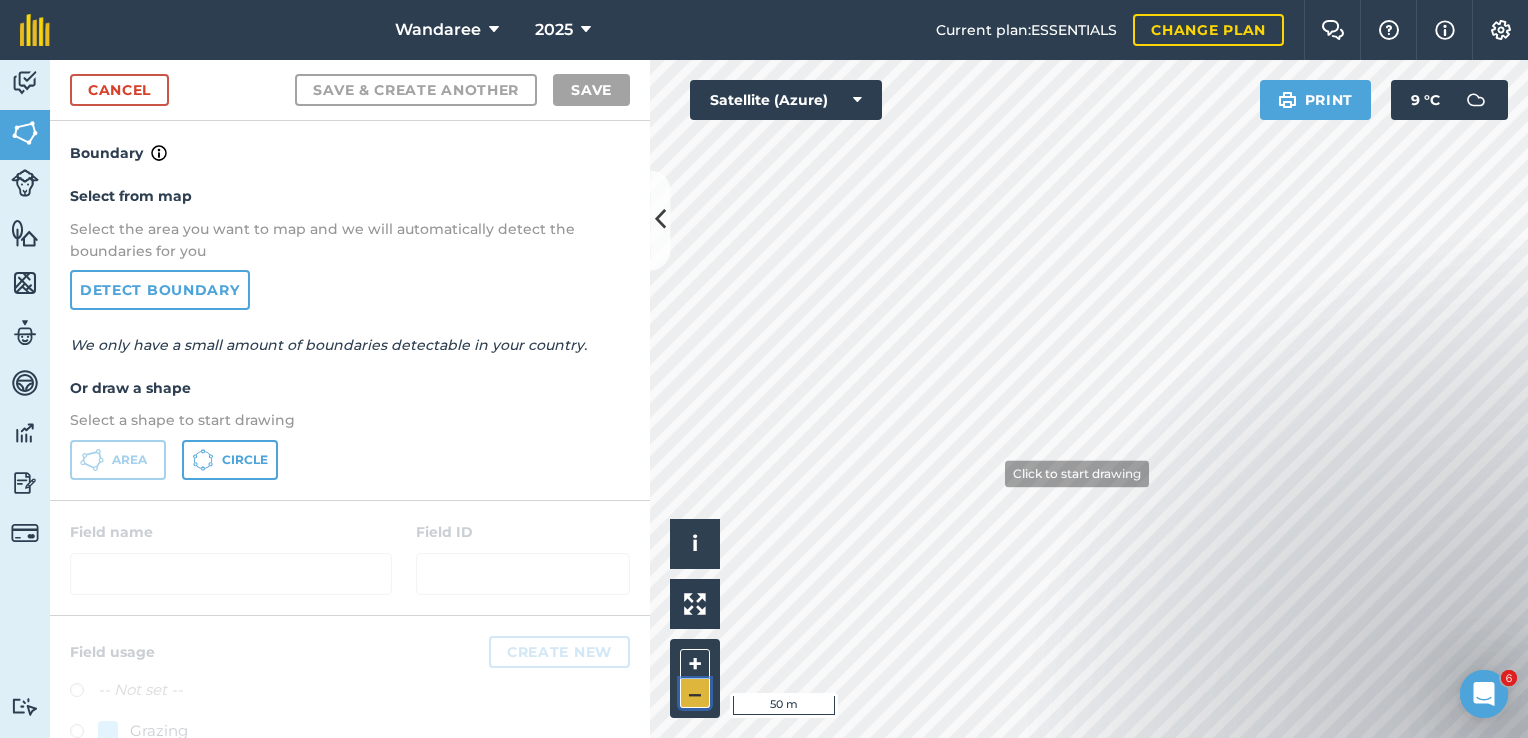 click on "–" at bounding box center [695, 693] 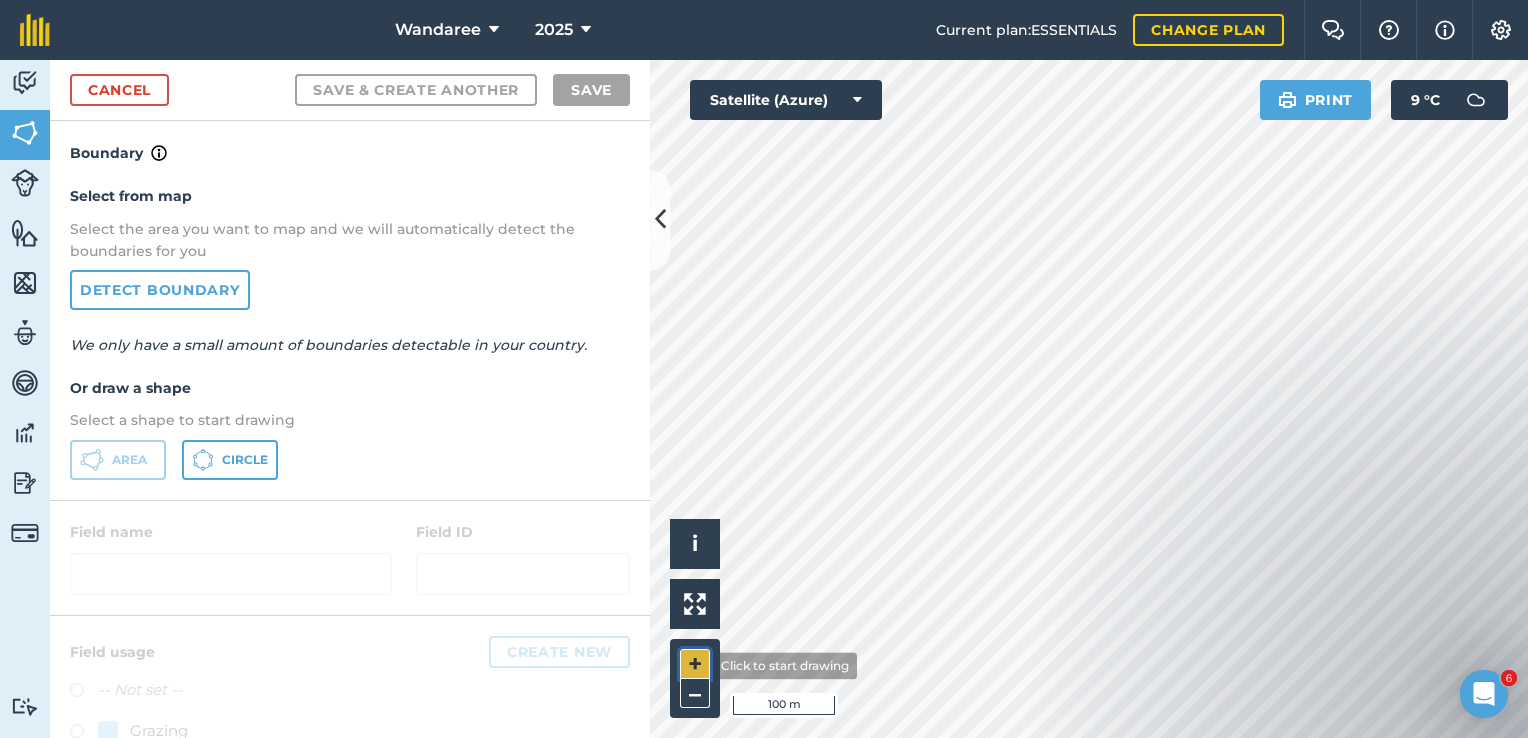 click on "+" at bounding box center (695, 664) 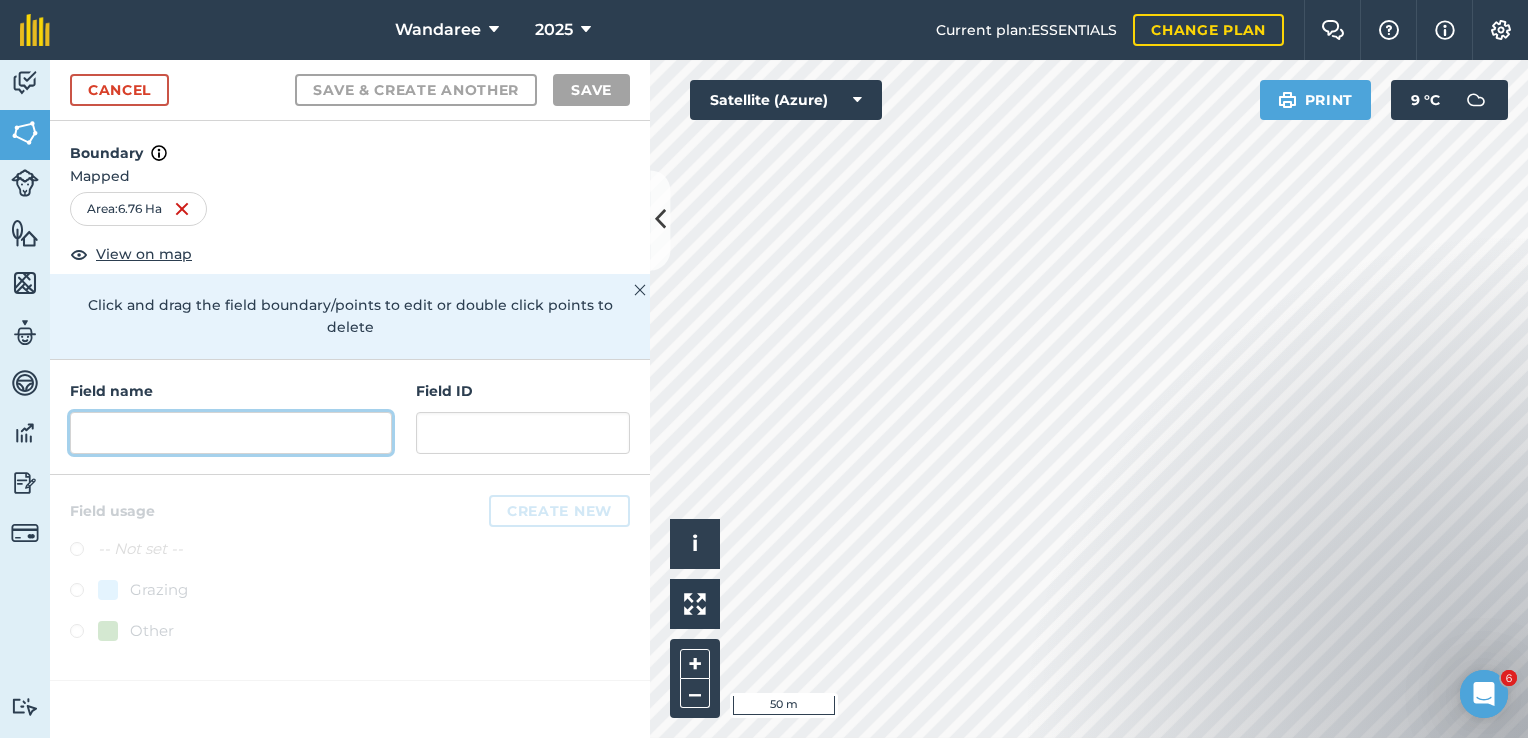 click at bounding box center (231, 433) 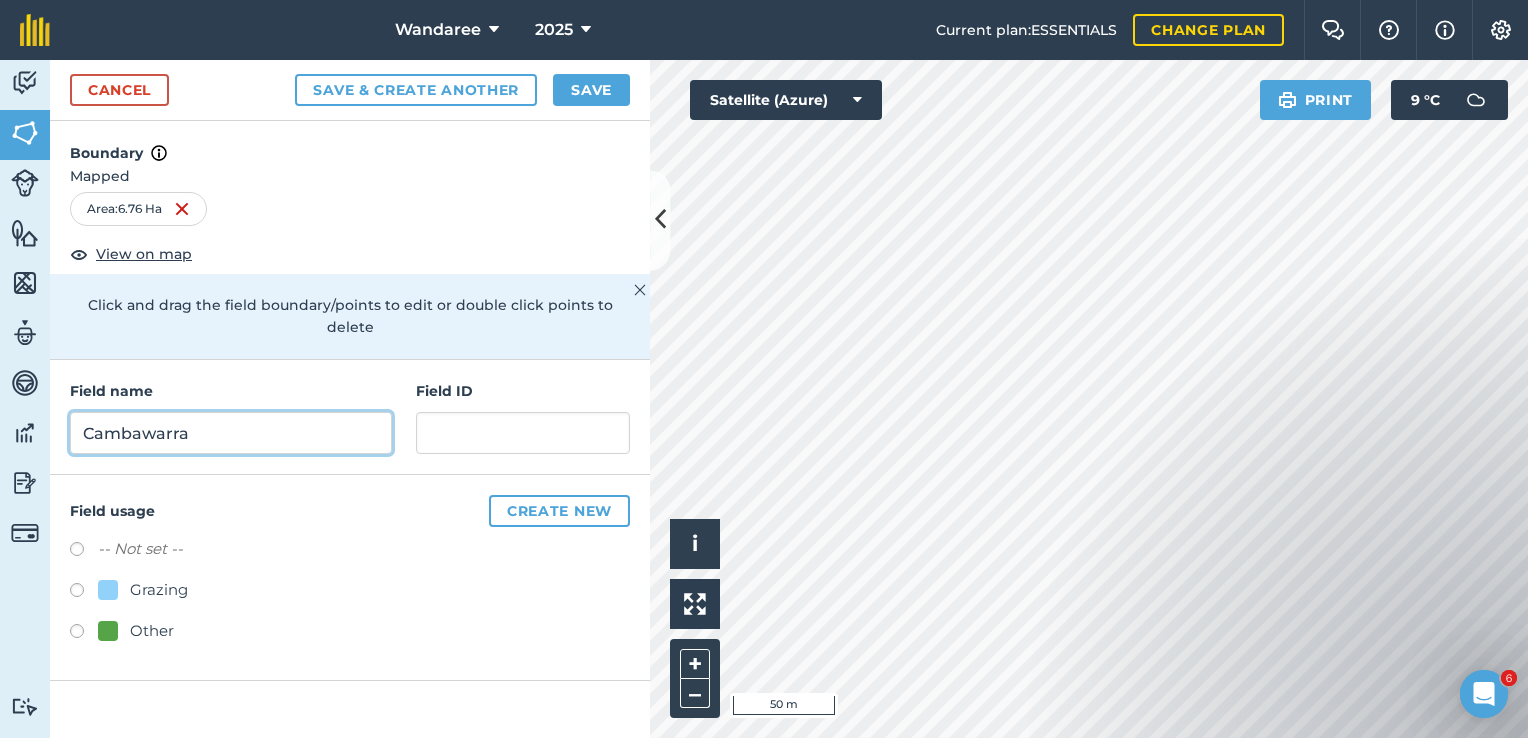 type on "Cambawarra" 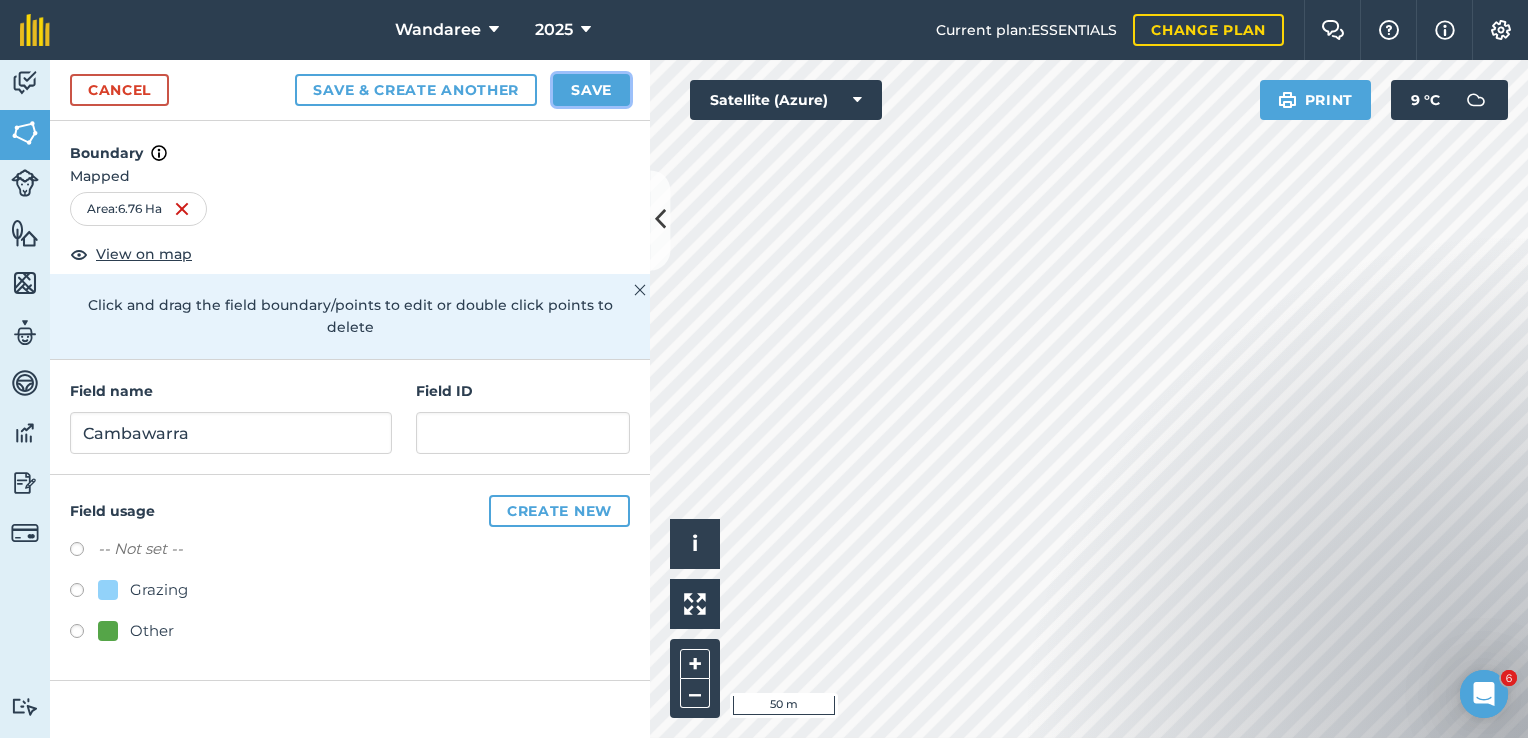 click on "Save" at bounding box center (591, 90) 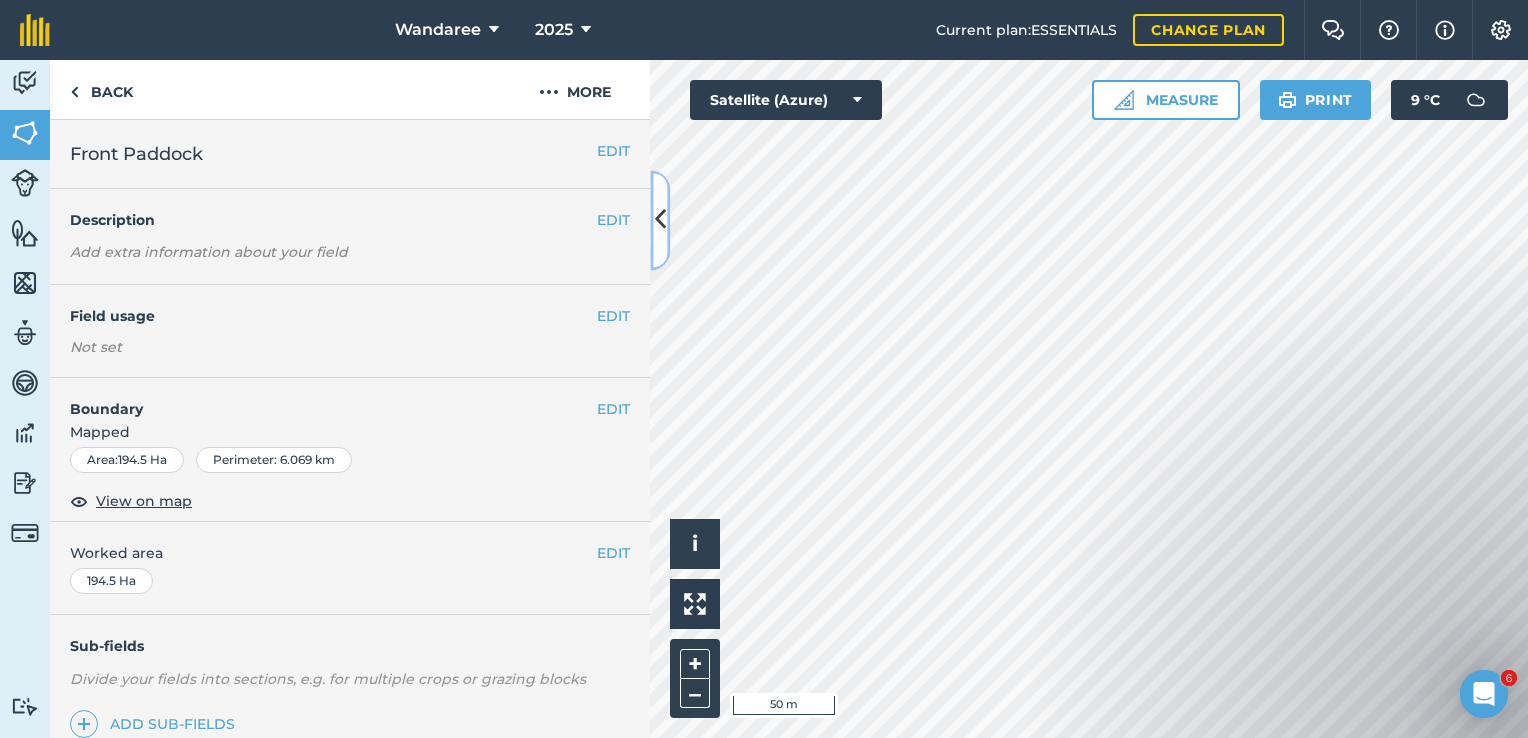 click at bounding box center [660, 220] 